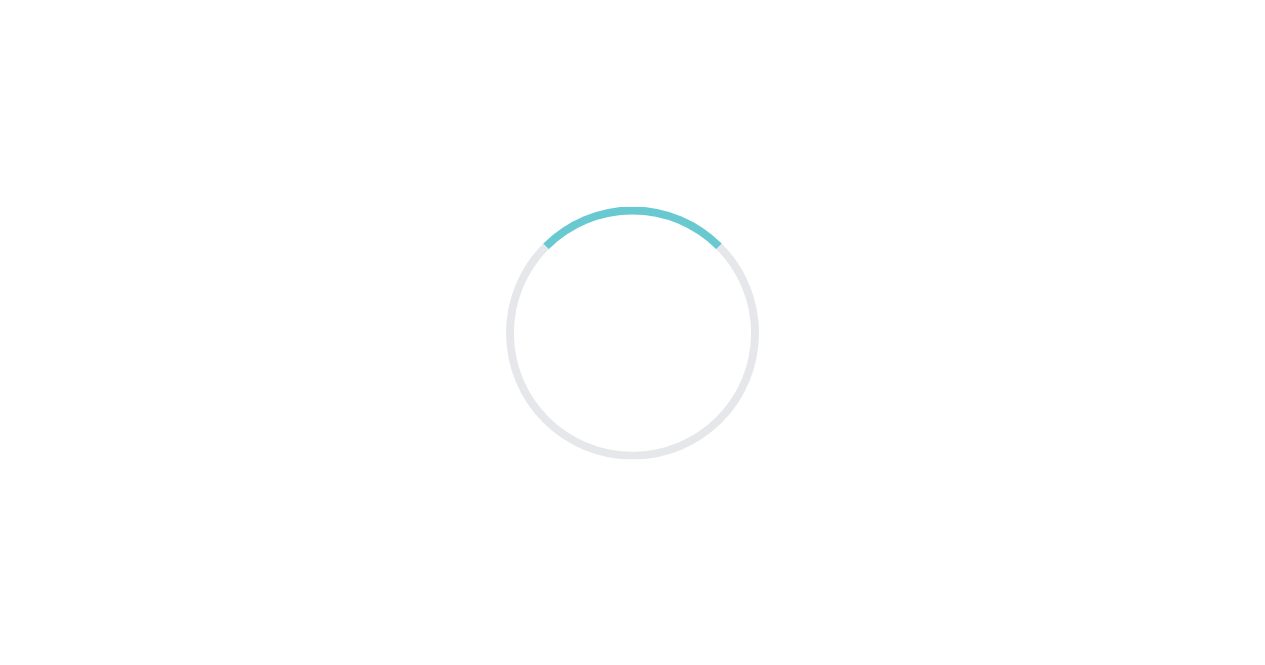 scroll, scrollTop: 0, scrollLeft: 0, axis: both 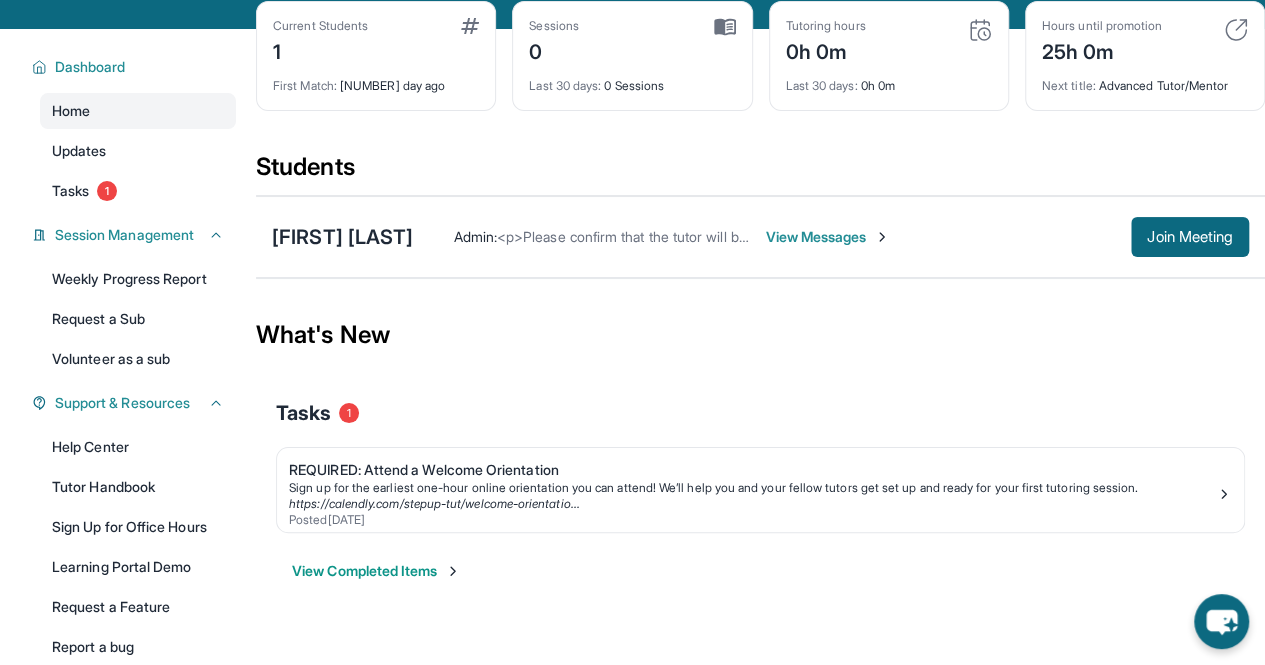 click on "View Messages" at bounding box center (827, 237) 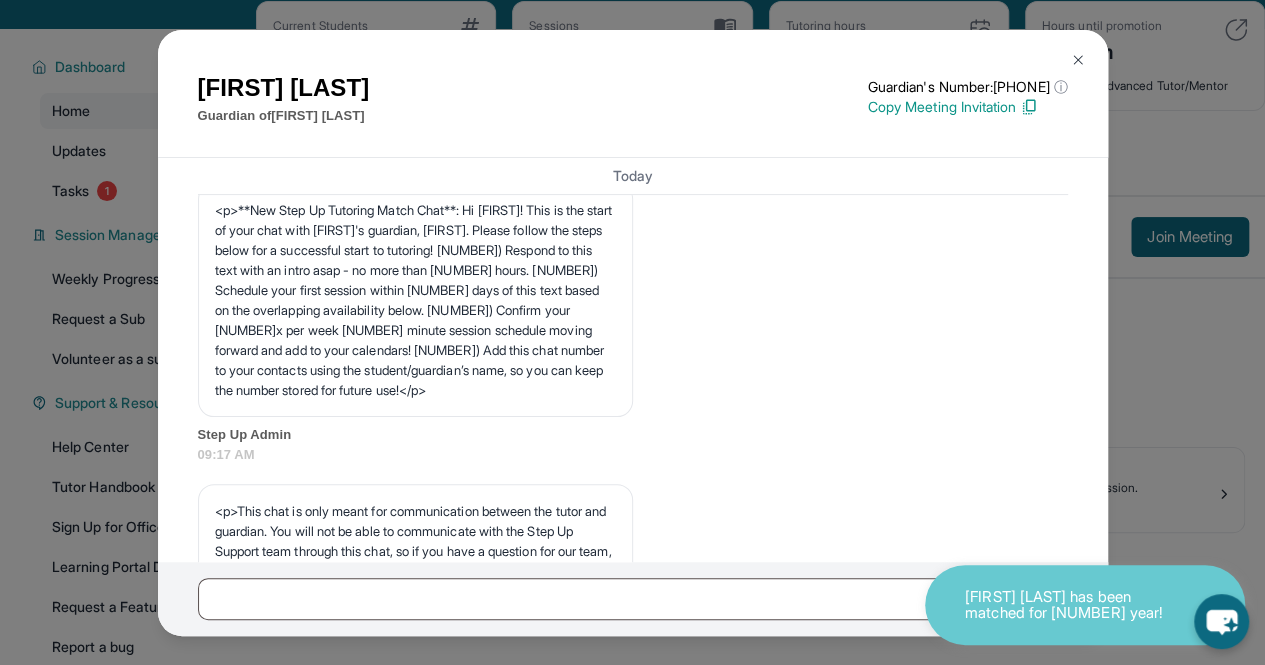 scroll, scrollTop: 0, scrollLeft: 0, axis: both 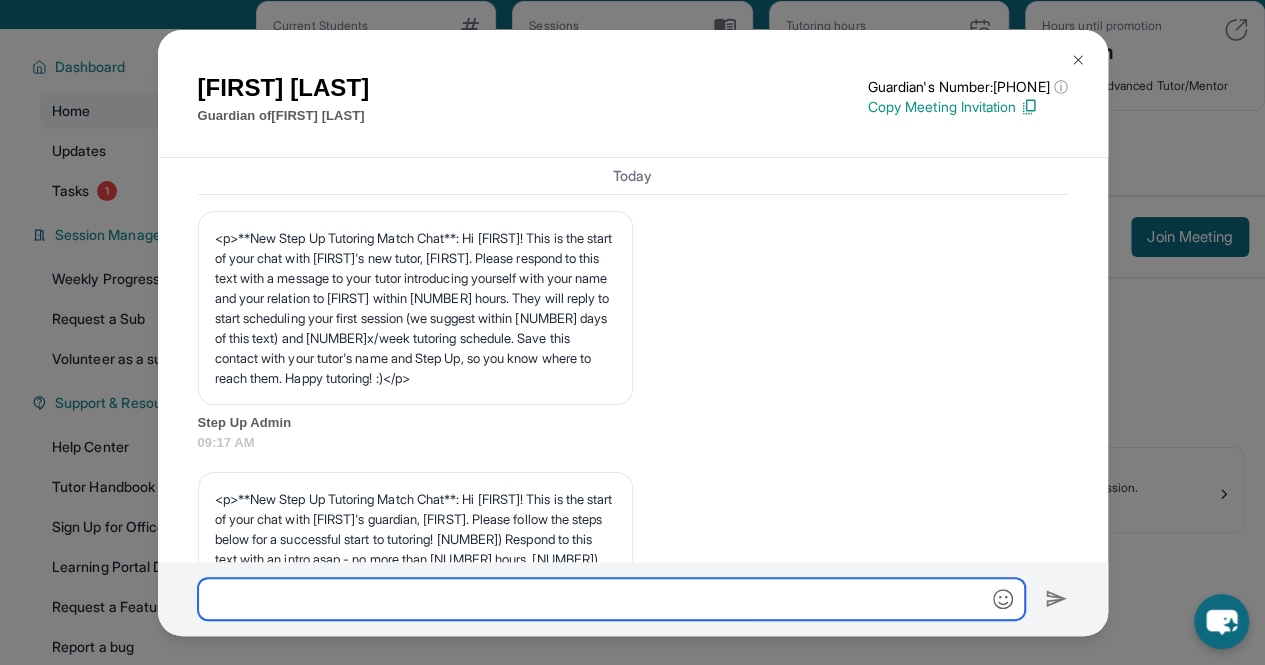 click at bounding box center (611, 599) 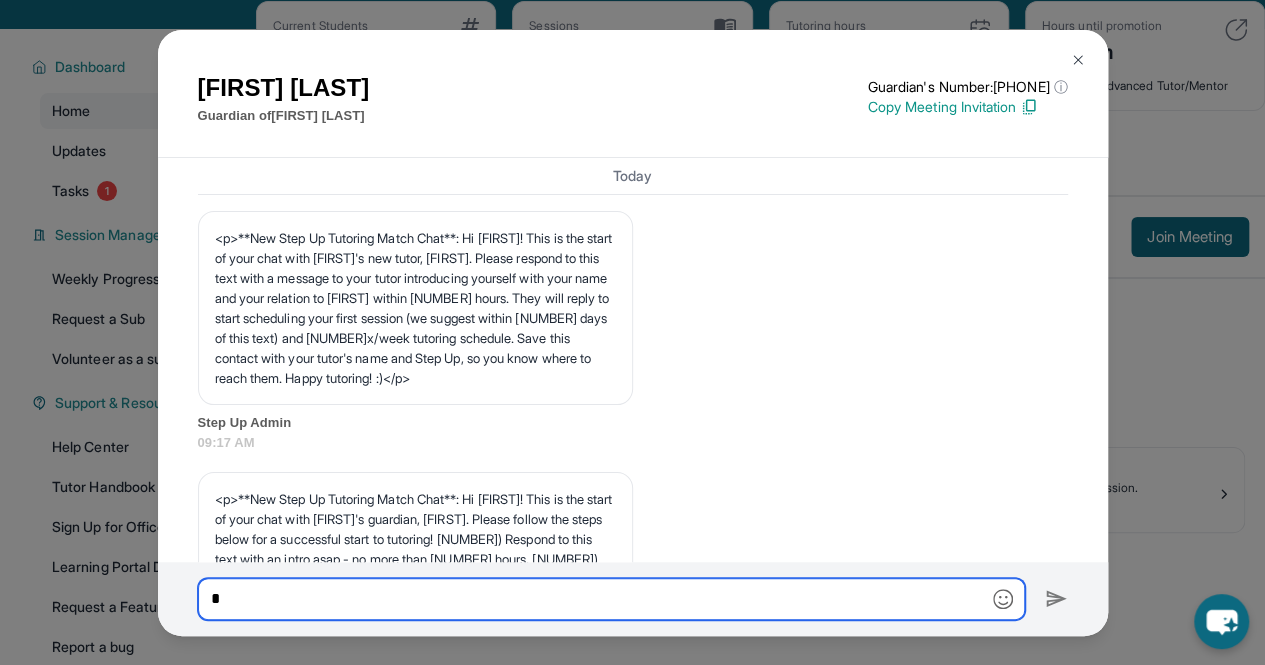 click on "*" at bounding box center (611, 599) 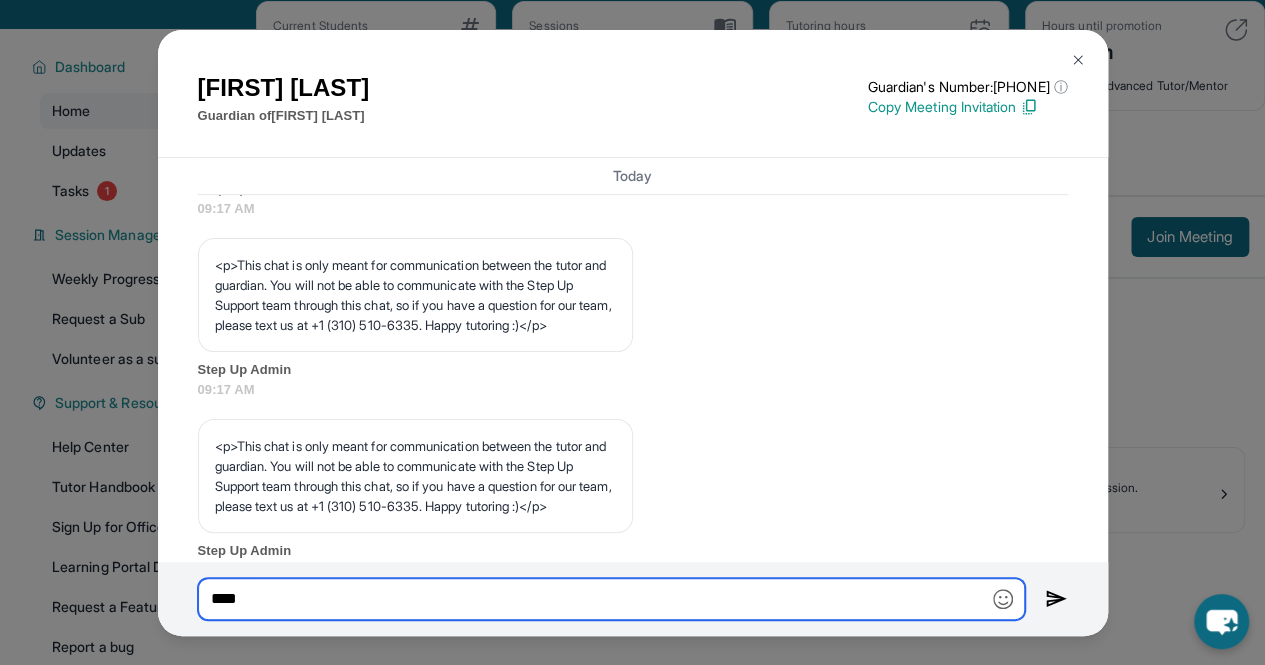 scroll, scrollTop: 564, scrollLeft: 0, axis: vertical 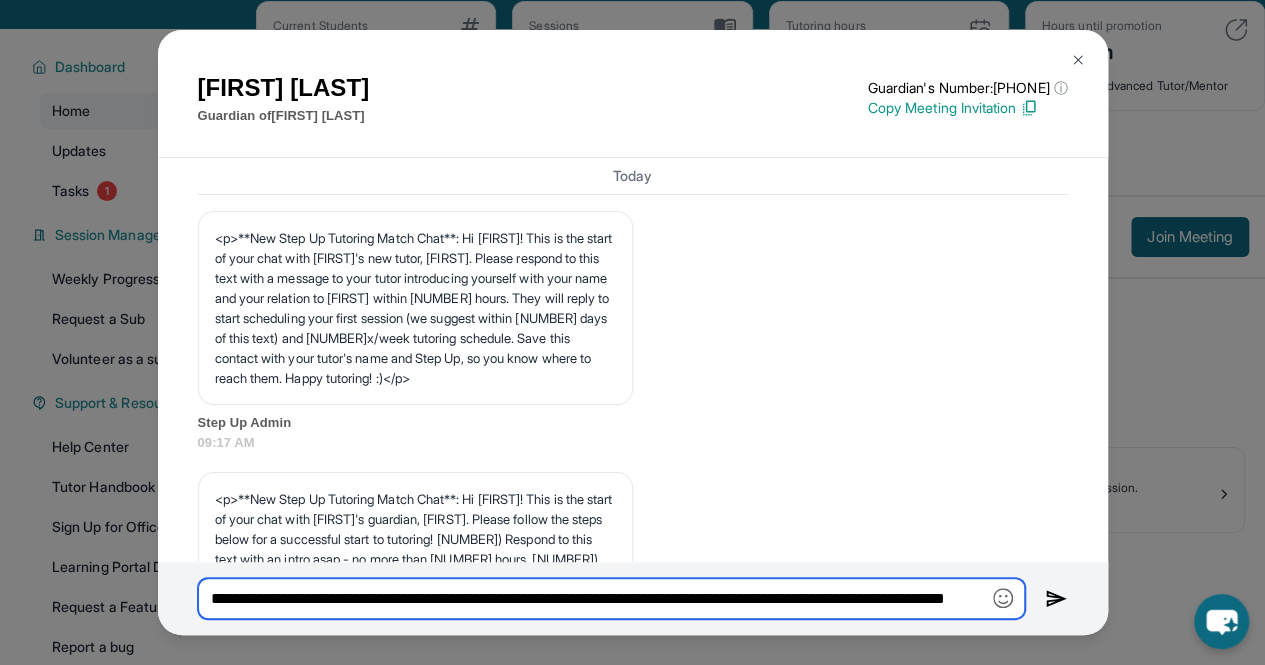 click on "**********" at bounding box center [611, 598] 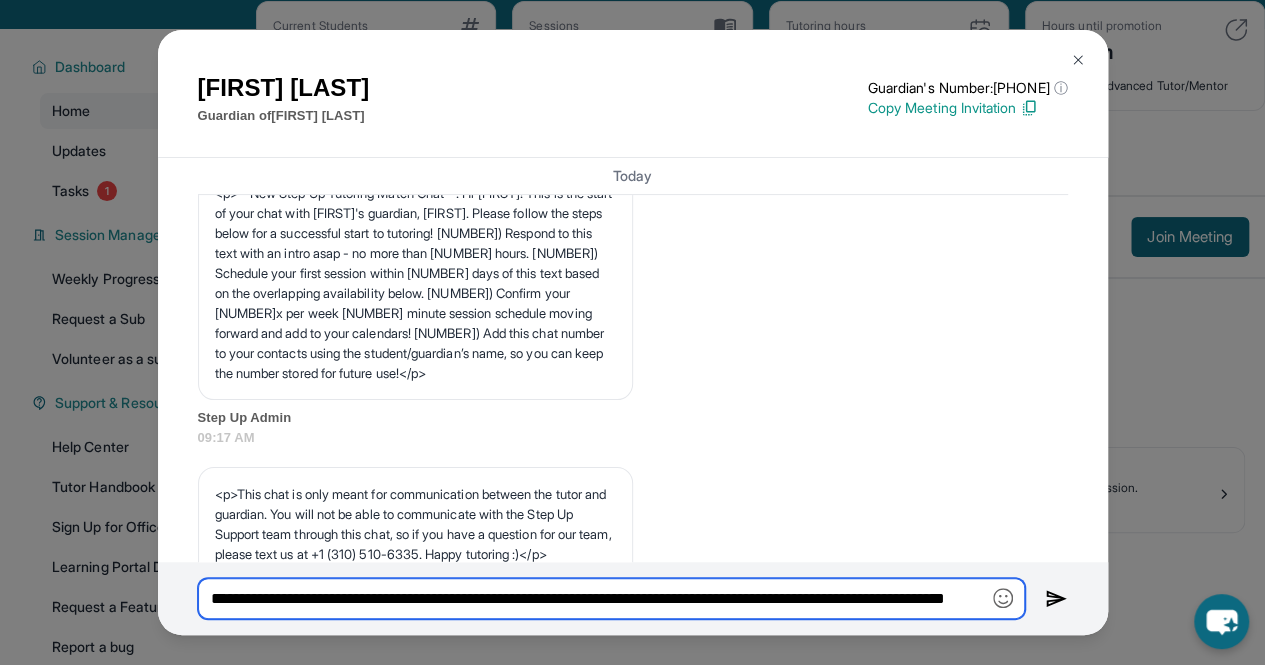 scroll, scrollTop: 0, scrollLeft: 0, axis: both 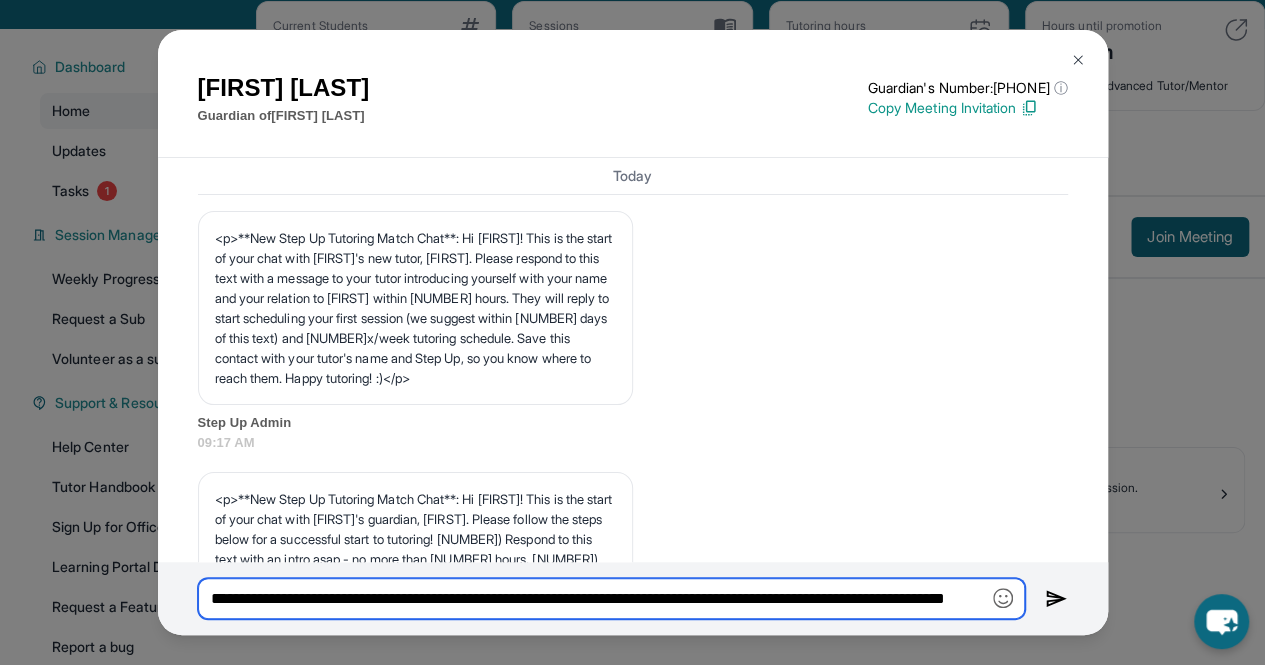 click on "**********" at bounding box center (611, 598) 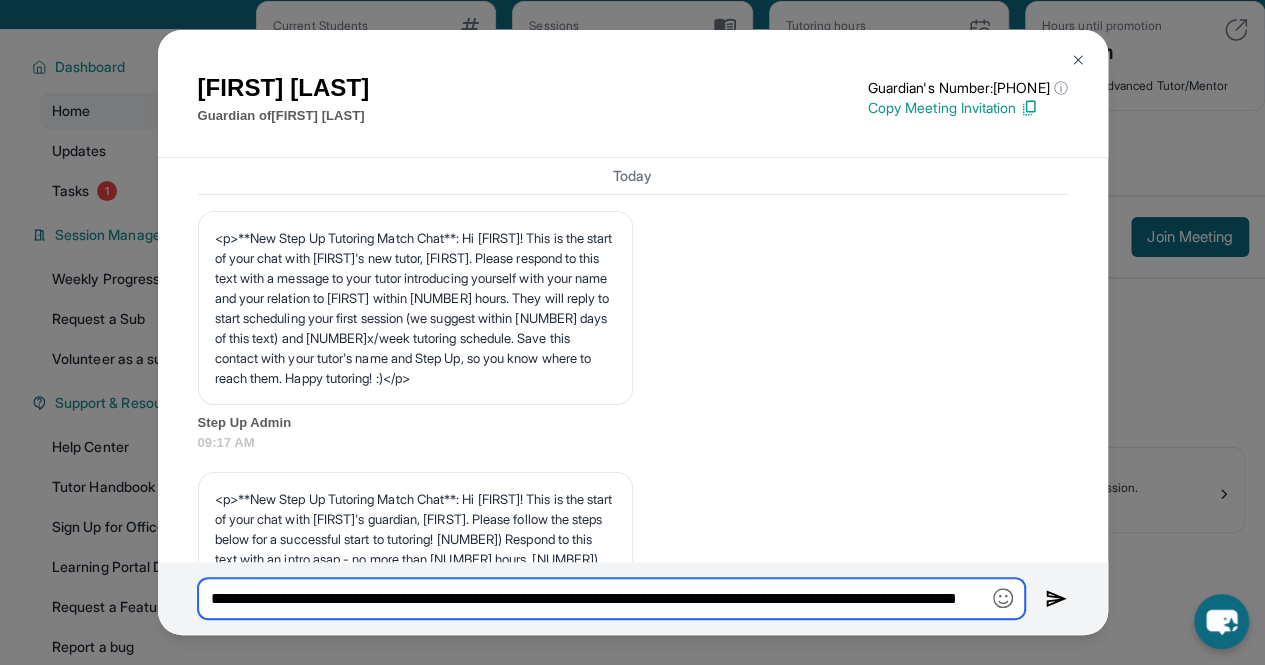 click on "**********" at bounding box center [611, 598] 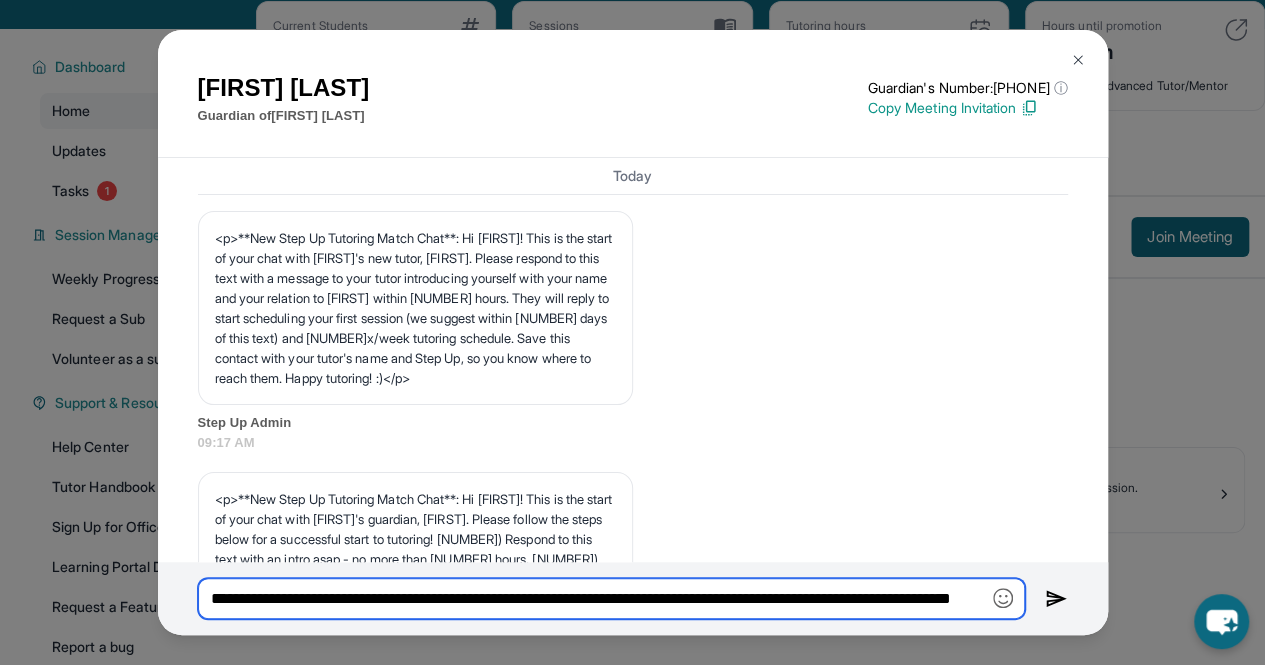 scroll, scrollTop: 0, scrollLeft: 140, axis: horizontal 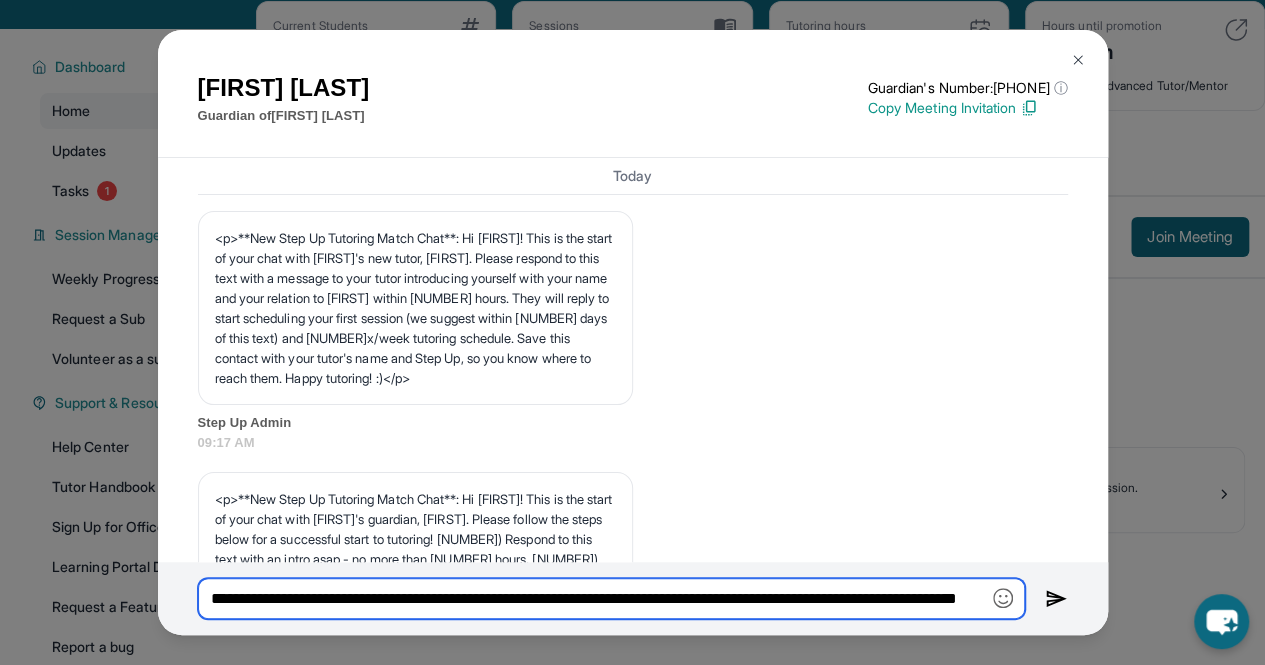 click on "**********" at bounding box center [611, 598] 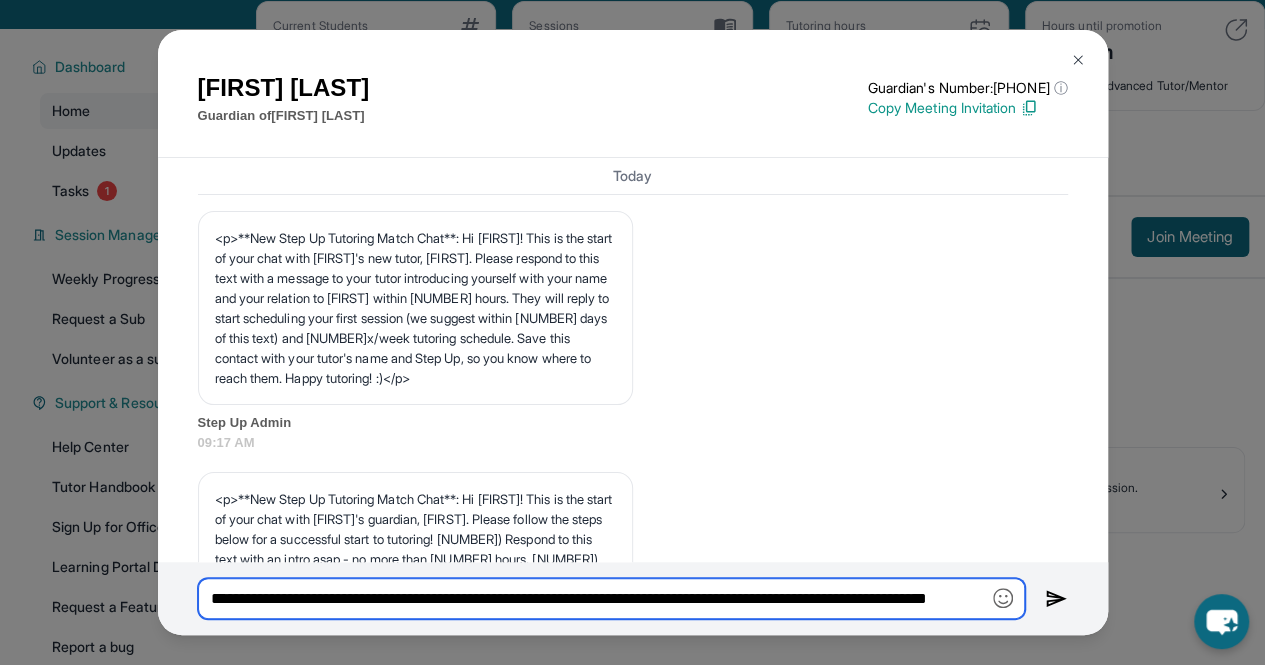 scroll, scrollTop: 0, scrollLeft: 106, axis: horizontal 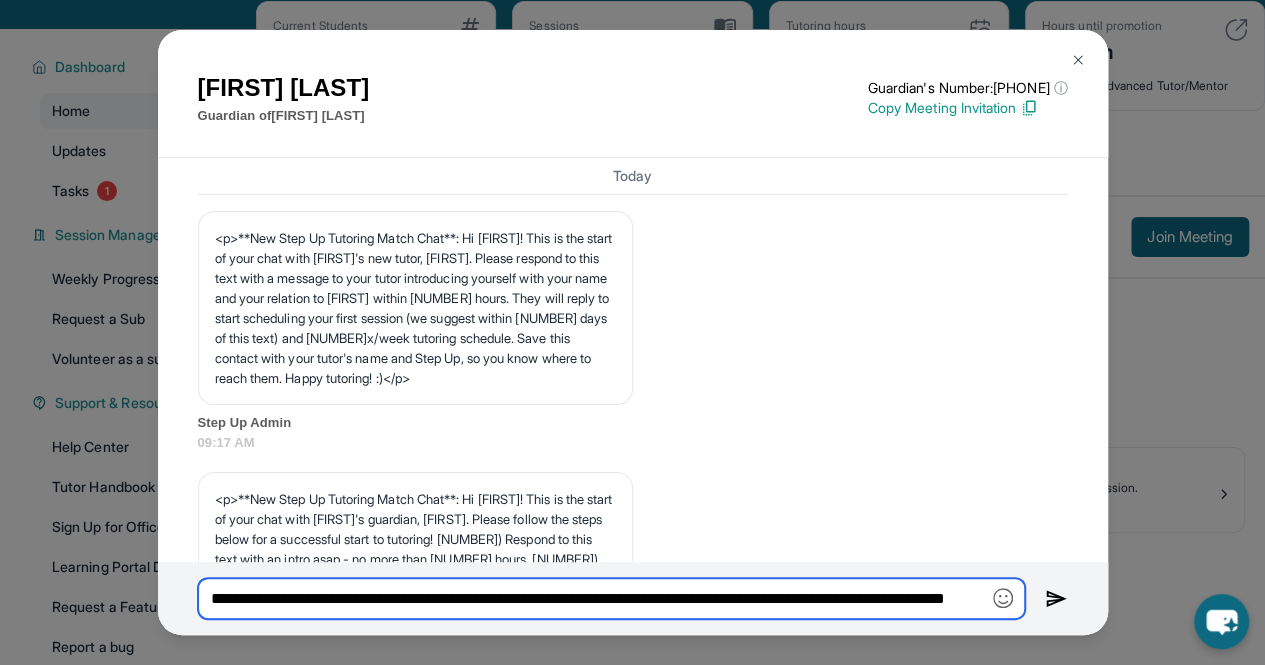 type on "**********" 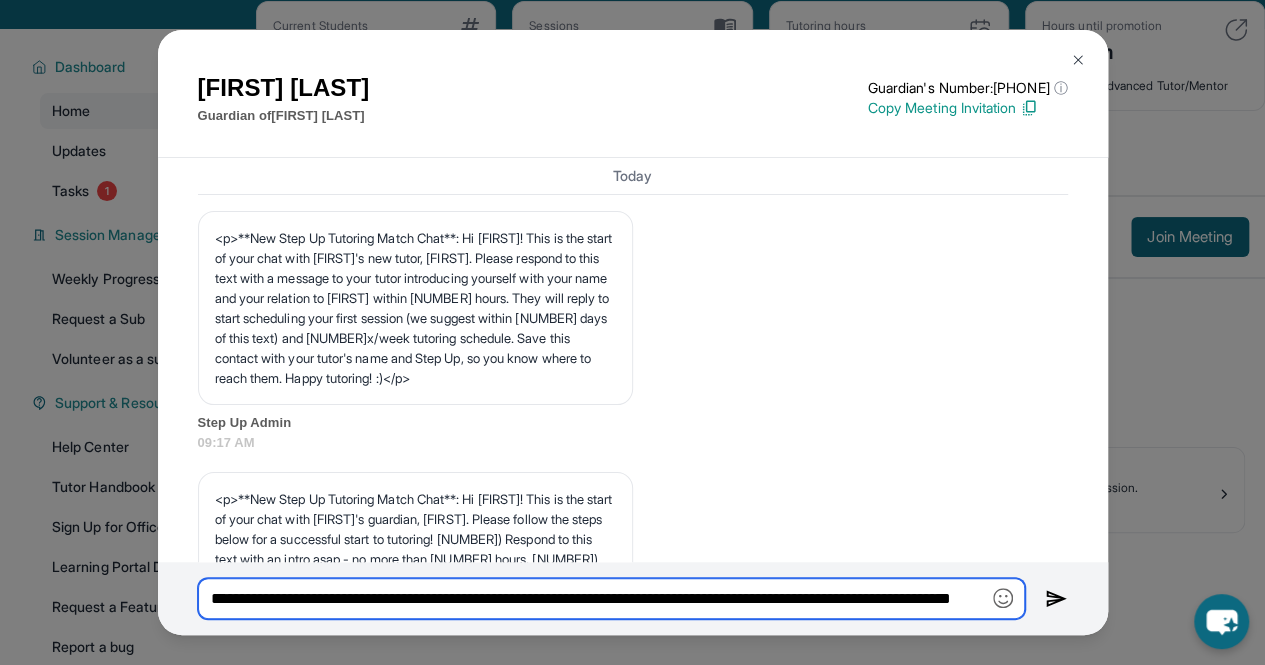 click on "**********" at bounding box center (611, 598) 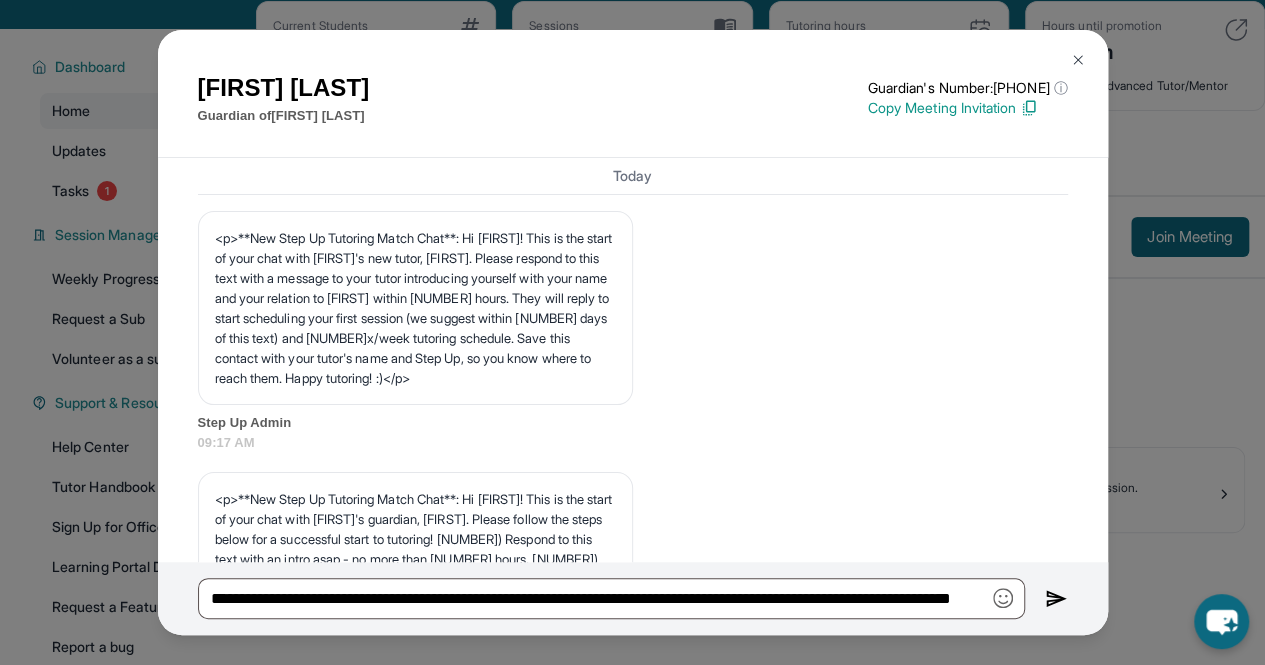 click on "[FIRST]   [LAST] Guardian of  [FIRST]   [LAST] Guardian's Number:  +[DIGITS][PHONE] ⓘ This isn't the guardian's real number — it's a private forwarding number that keeps their info safe while still letting you text them. Copy Meeting Invitation Today <p>**New Step Up Tutoring Match Chat**: Hi [FIRST]! This is the start of your chat with [FIRST]'s new tutor, [FIRST]. Please respond to this text with a message to your tutor introducing yourself with your name and your relation to [FIRST] within [NUMBER] hours. They will reply to start scheduling your first session (we suggest within [NUMBER] days of this text) and [NUMBER]x/week tutoring schedule. Save this contact with your tutor's name and Step Up, so you know where to reach them. Happy tutoring! :)</p> Step Up Admin [TIME] Step Up Admin [TIME] Step Up Admin [TIME] Step Up Admin [TIME] Step Up Admin [TIME] Step Up Admin [TIME] <p>Please confirm that the tutor will be able to attend your first assigned meeting time before joining the link!</p> Step Up Admin [TIME]" at bounding box center (632, 332) 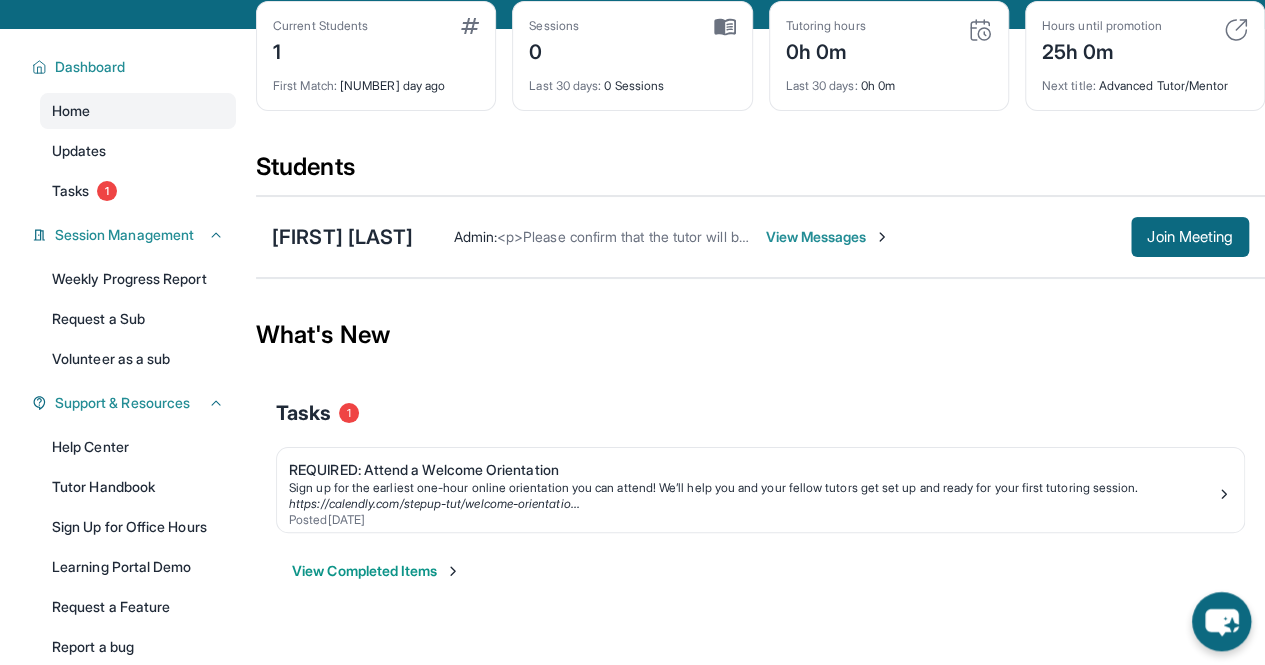 click 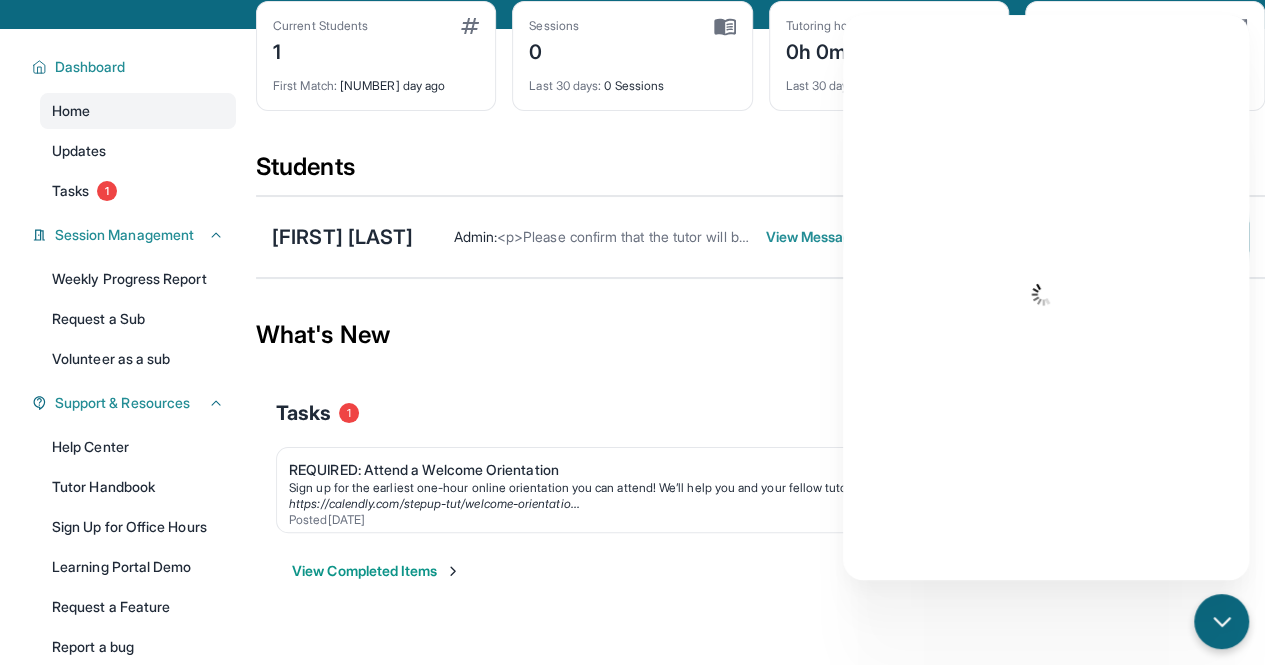 click on "REQUIRED: Attend a Welcome Orientation Sign up for the earliest one-hour online orientation you can attend! We’ll help you and your fellow tutors get set up and ready for your first tutoring session. https://calendly.com/stepup-tut/welcome-orientatio... Posted  [DATE]" at bounding box center [760, 490] 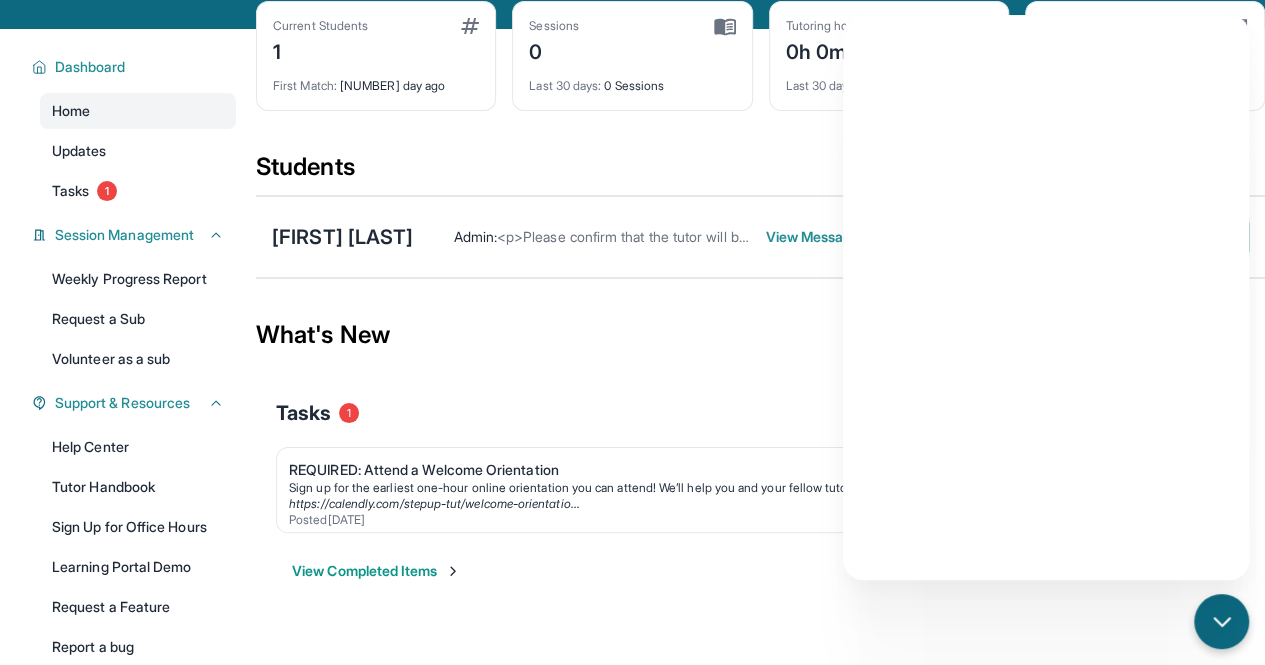 click on "View Messages" at bounding box center [827, 237] 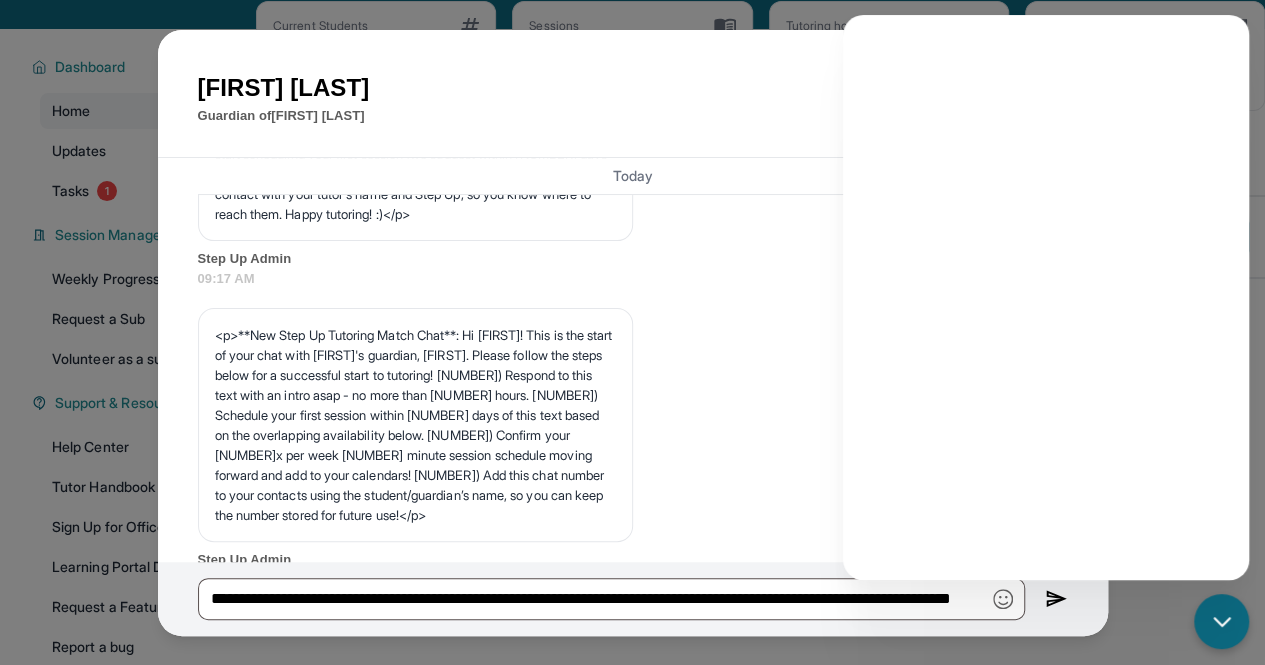 scroll, scrollTop: 0, scrollLeft: 0, axis: both 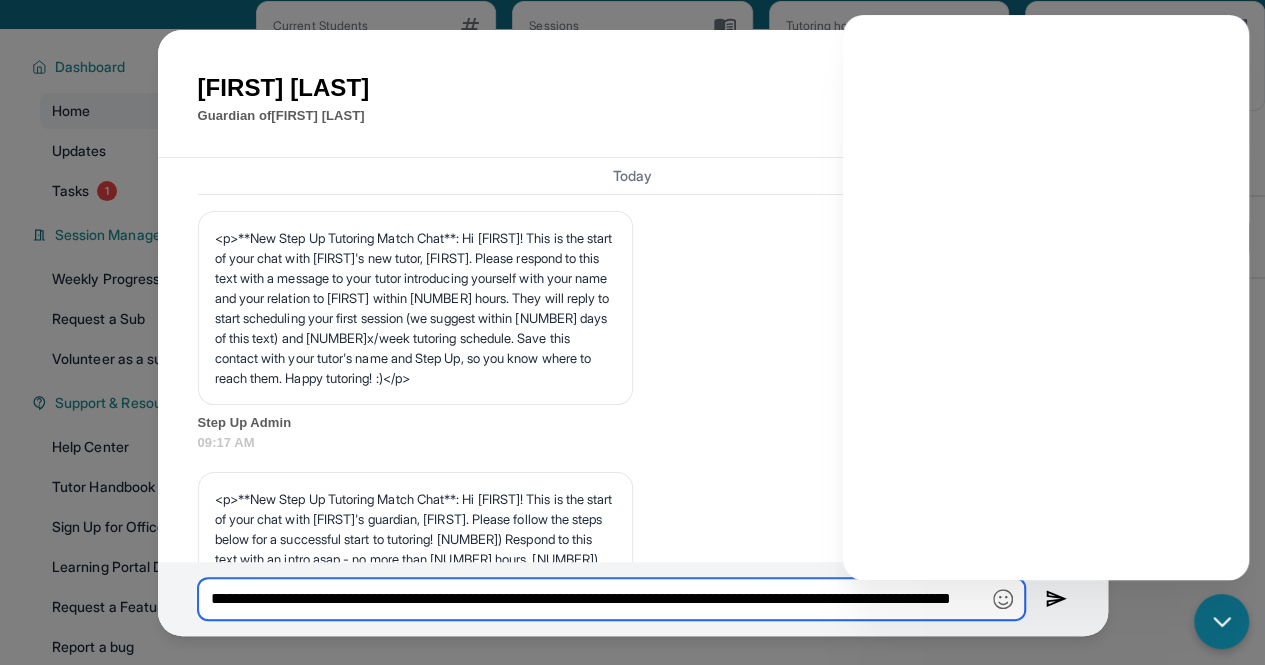 click on "**********" at bounding box center (611, 599) 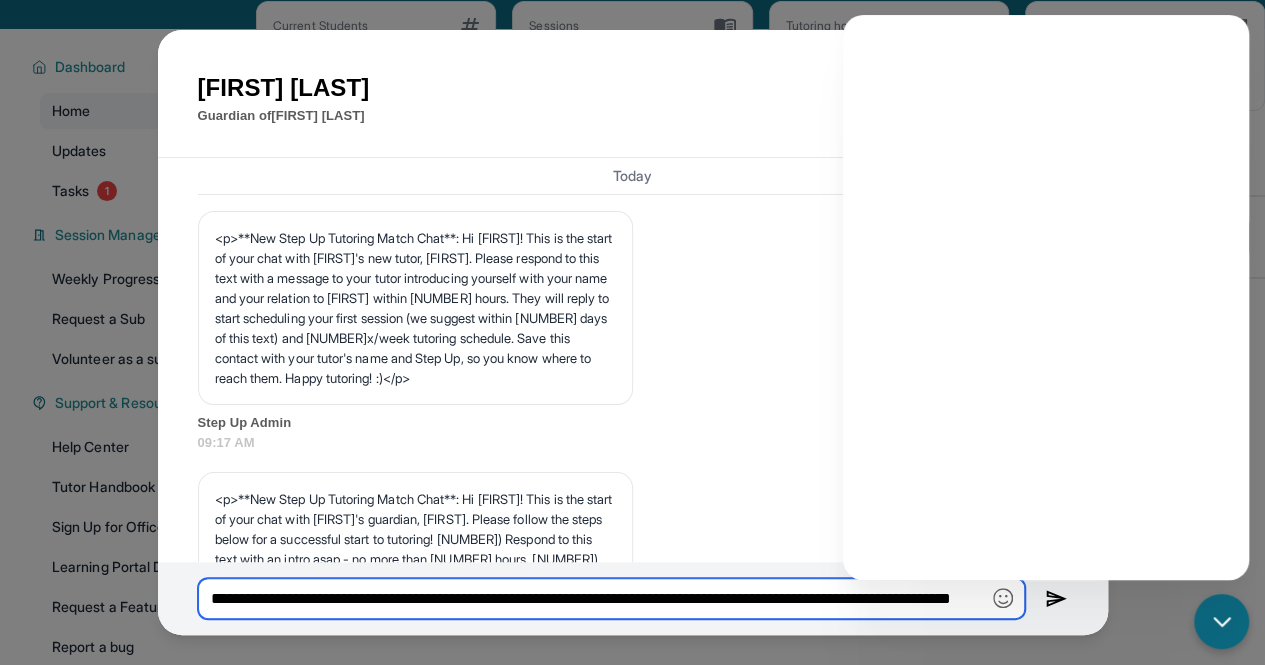 scroll, scrollTop: 0, scrollLeft: 132, axis: horizontal 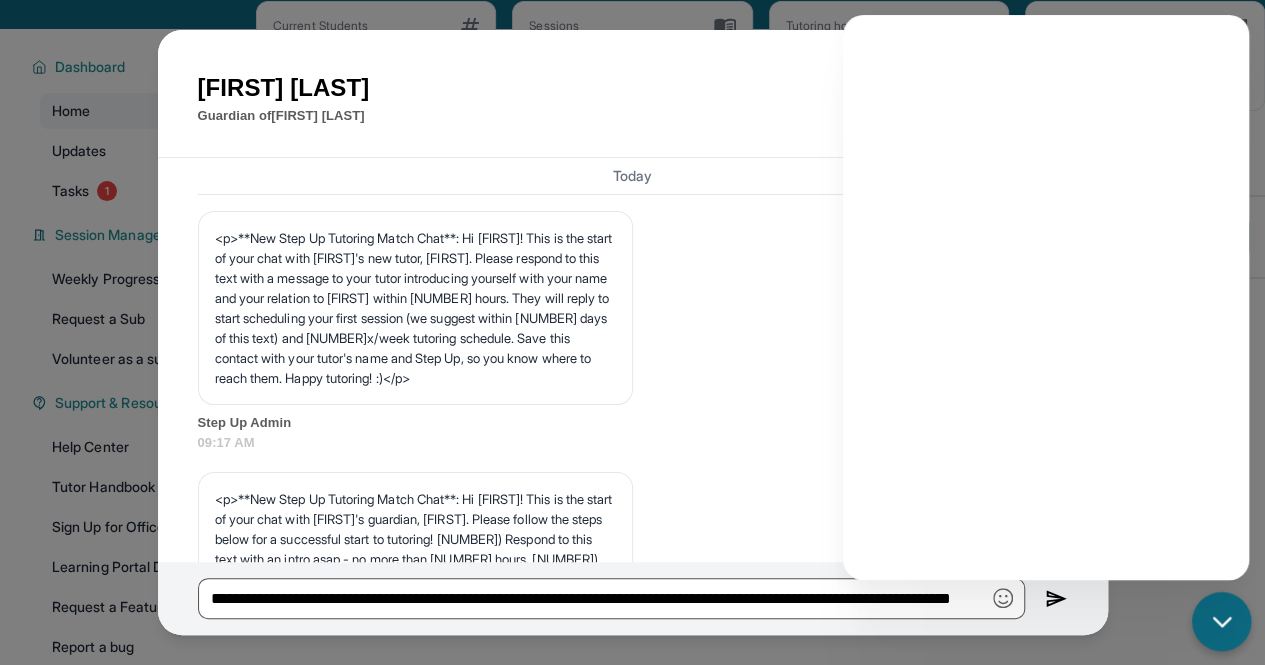 click 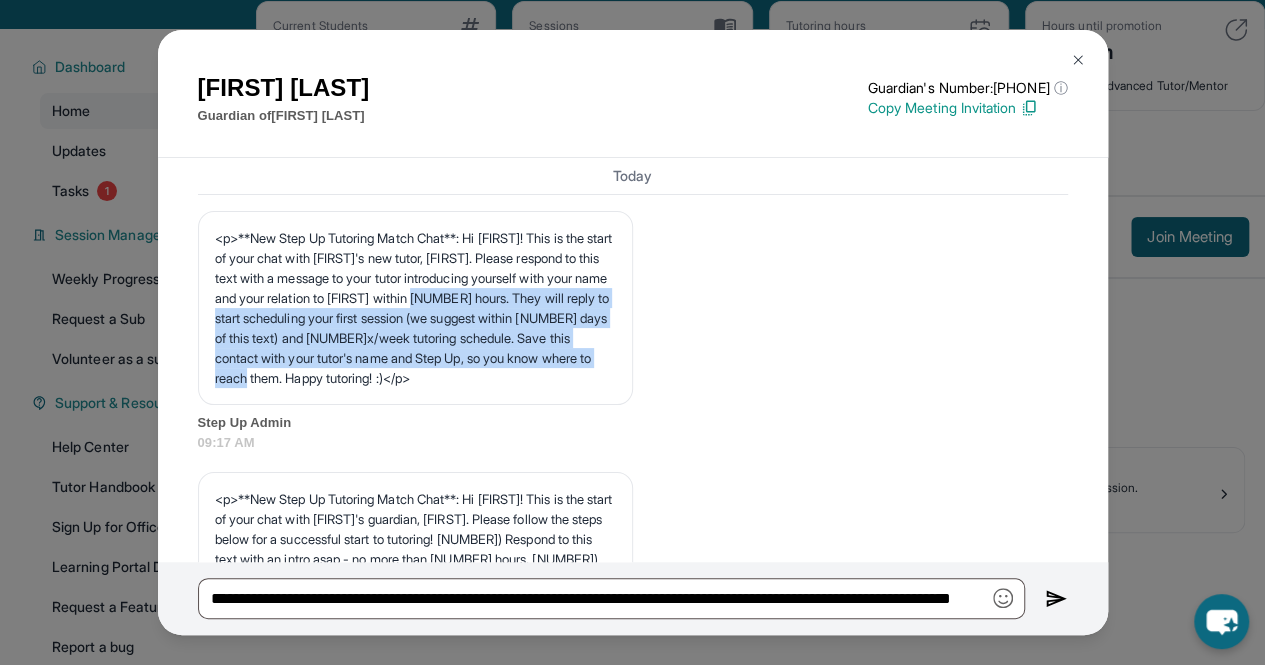 drag, startPoint x: 571, startPoint y: 295, endPoint x: 608, endPoint y: 377, distance: 89.961105 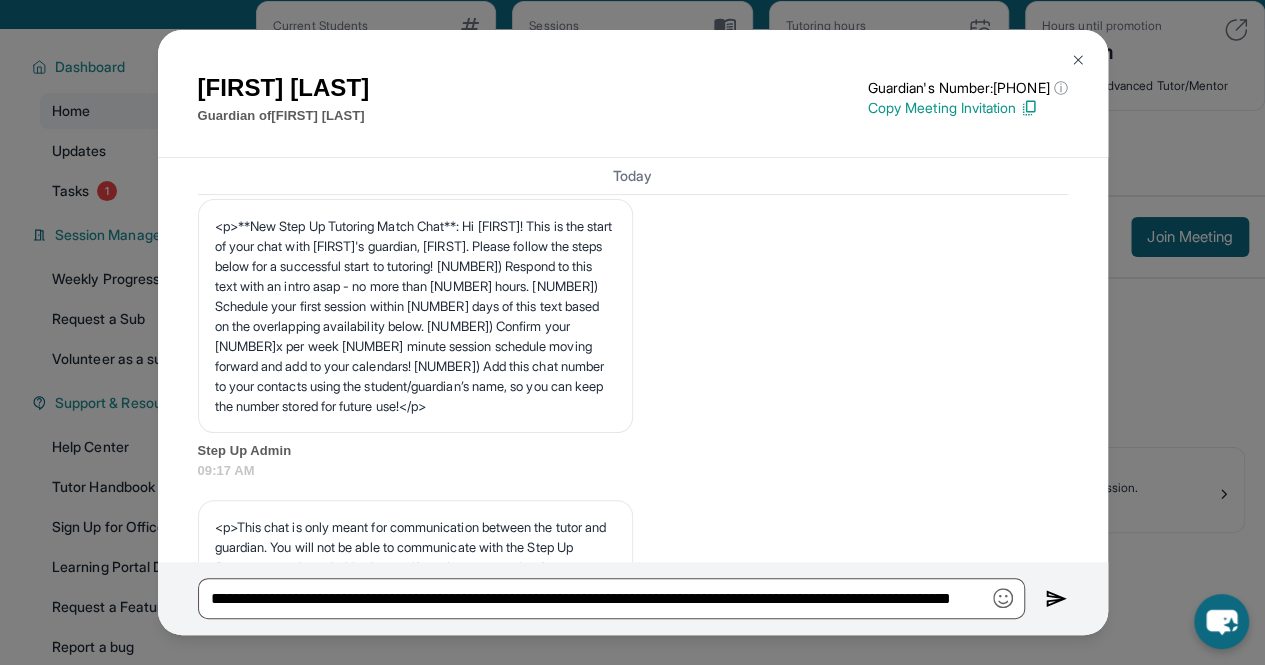 scroll, scrollTop: 274, scrollLeft: 0, axis: vertical 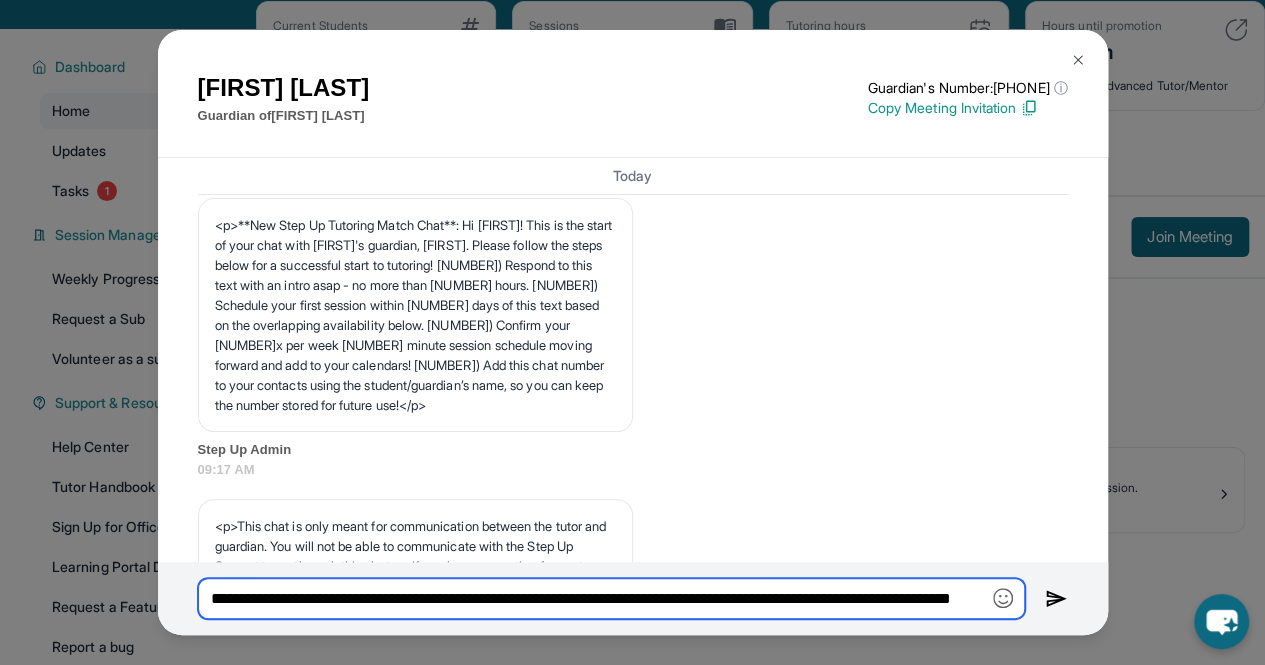 click on "**********" at bounding box center [611, 598] 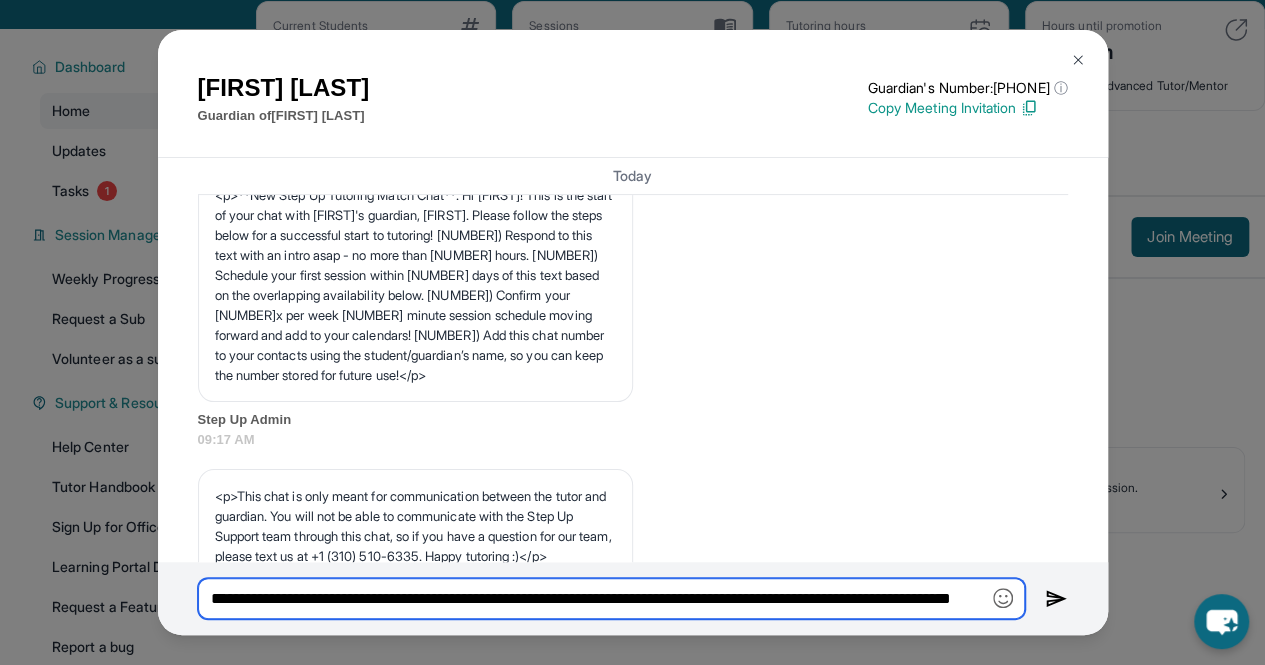 scroll, scrollTop: 314, scrollLeft: 0, axis: vertical 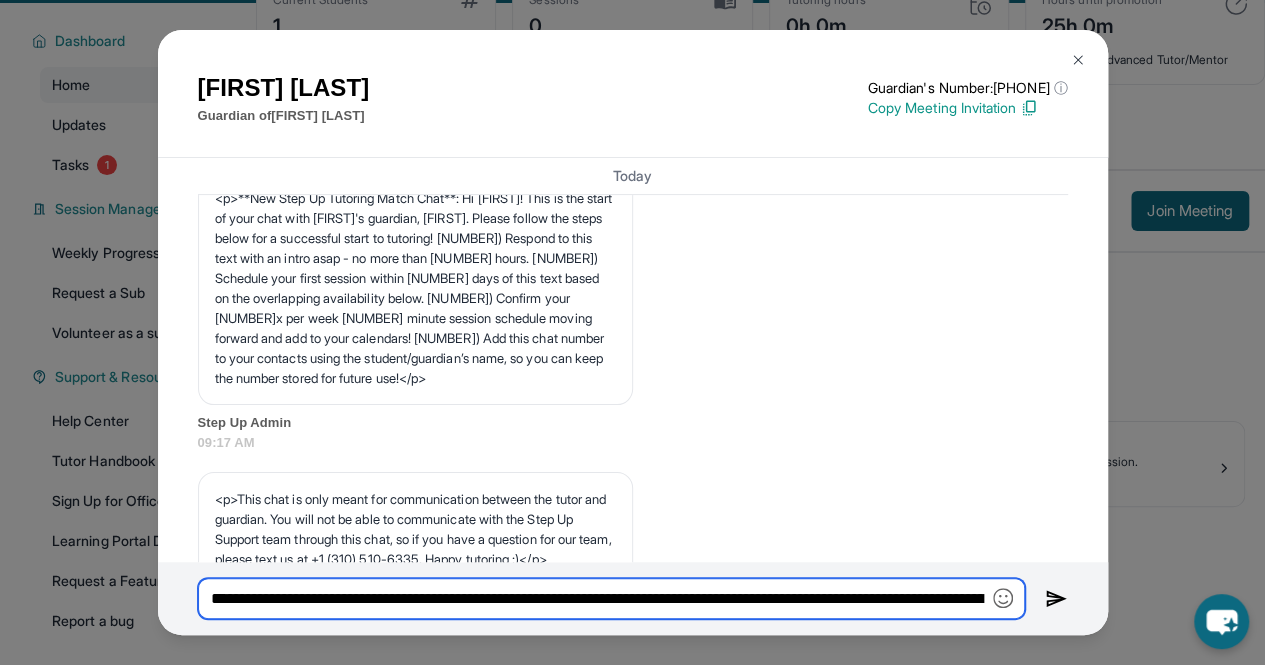 click on "**********" at bounding box center (611, 598) 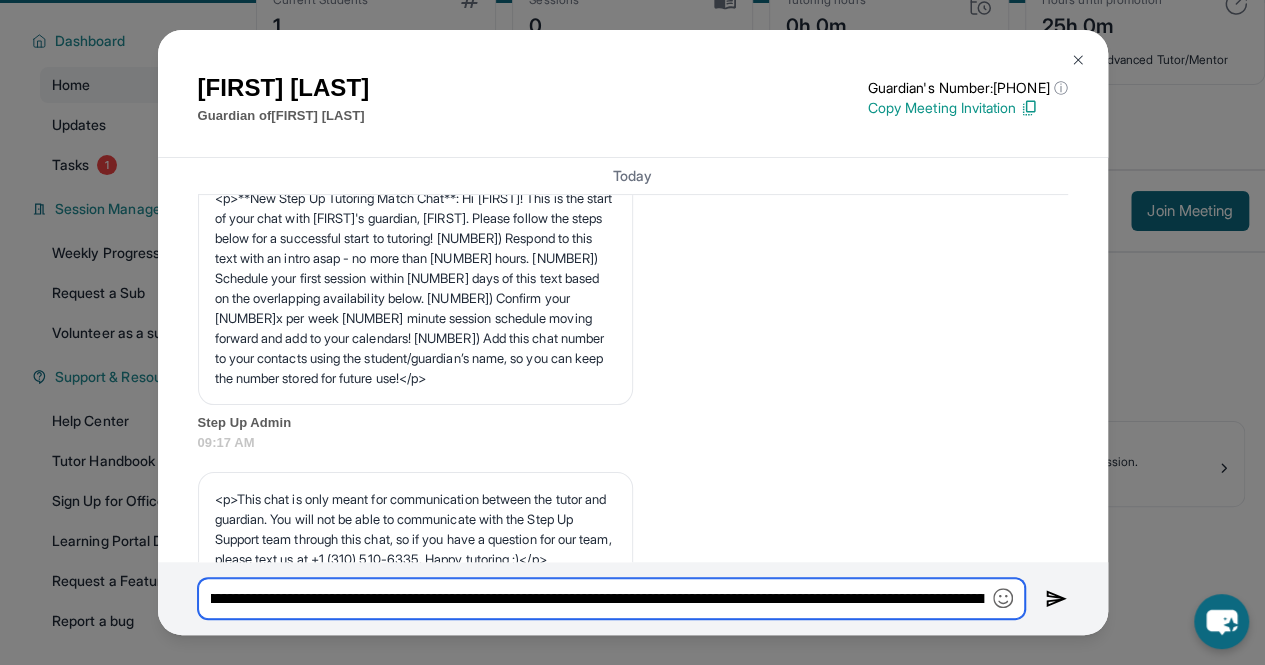 scroll, scrollTop: 0, scrollLeft: 76, axis: horizontal 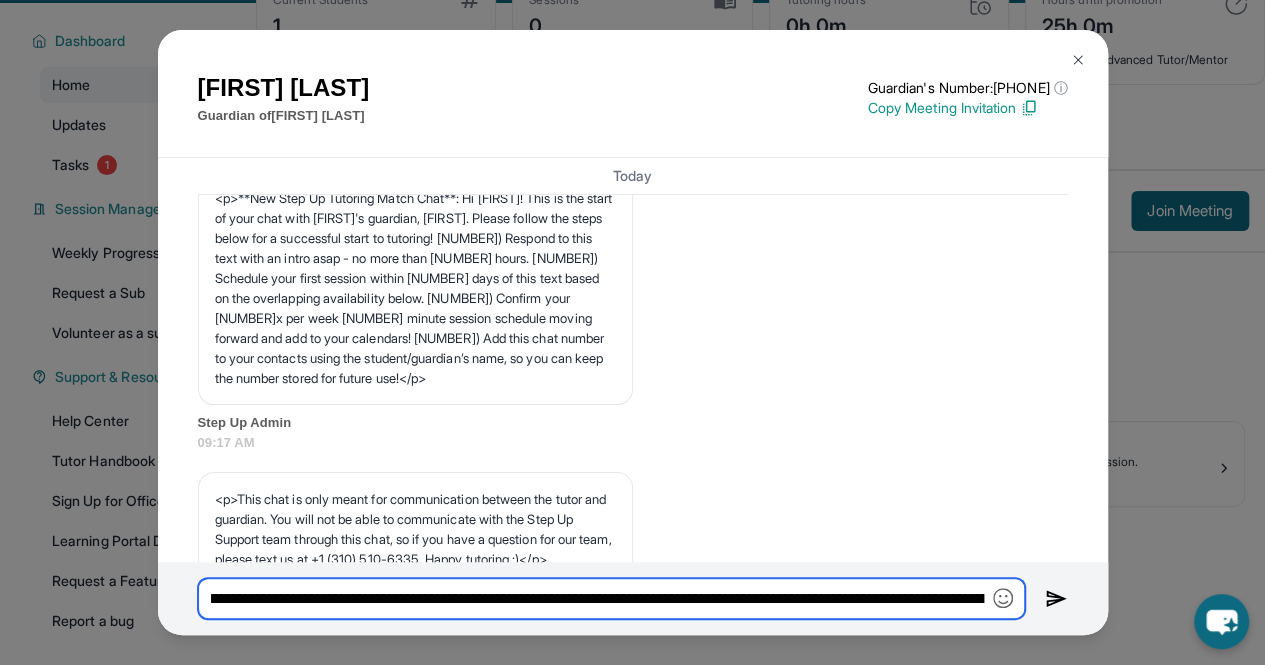 type on "**********" 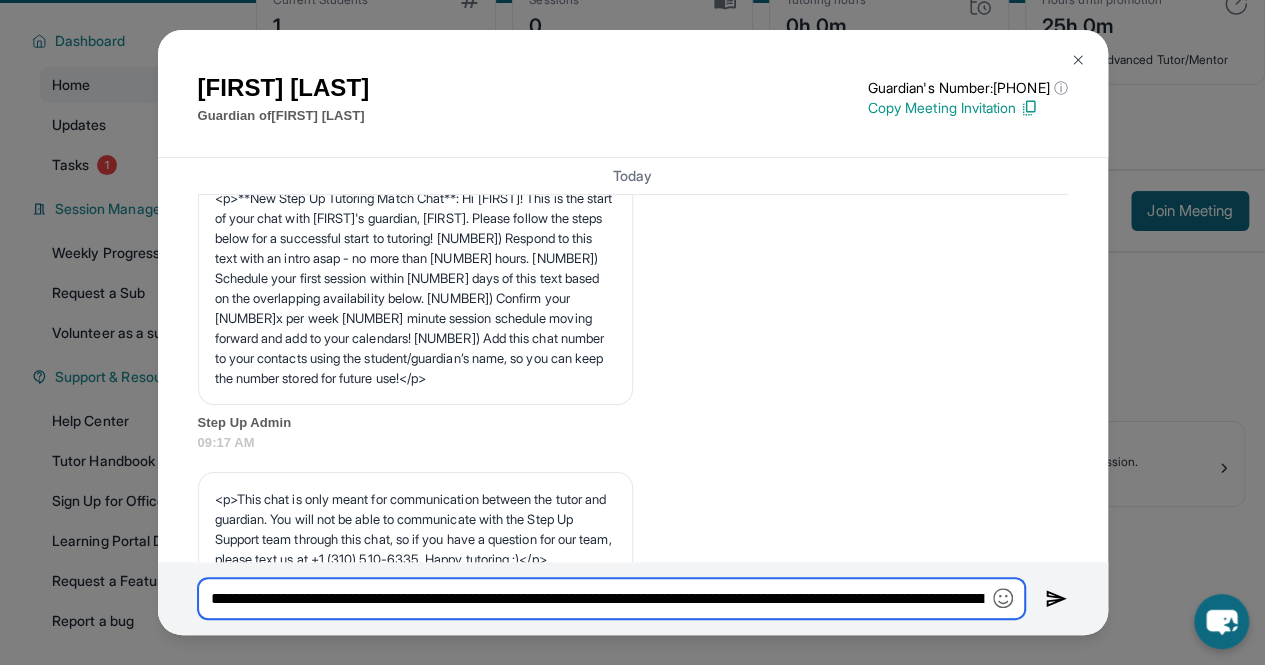 scroll, scrollTop: 0, scrollLeft: 613, axis: horizontal 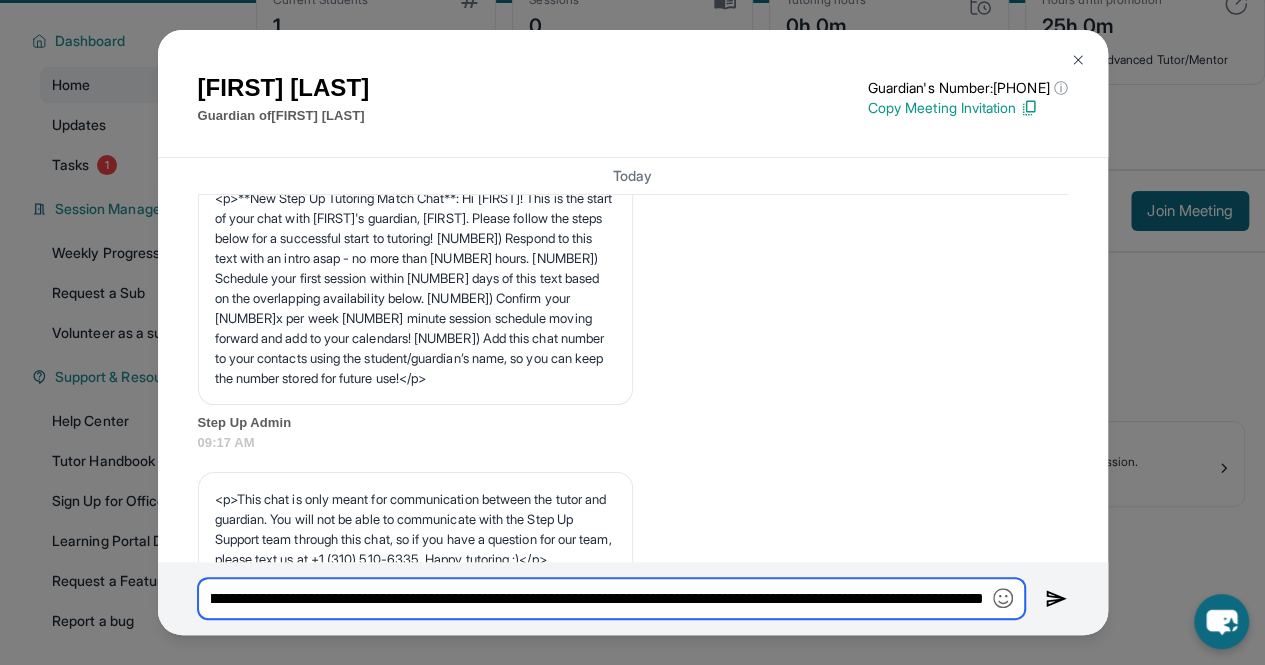 click on "**********" at bounding box center [611, 598] 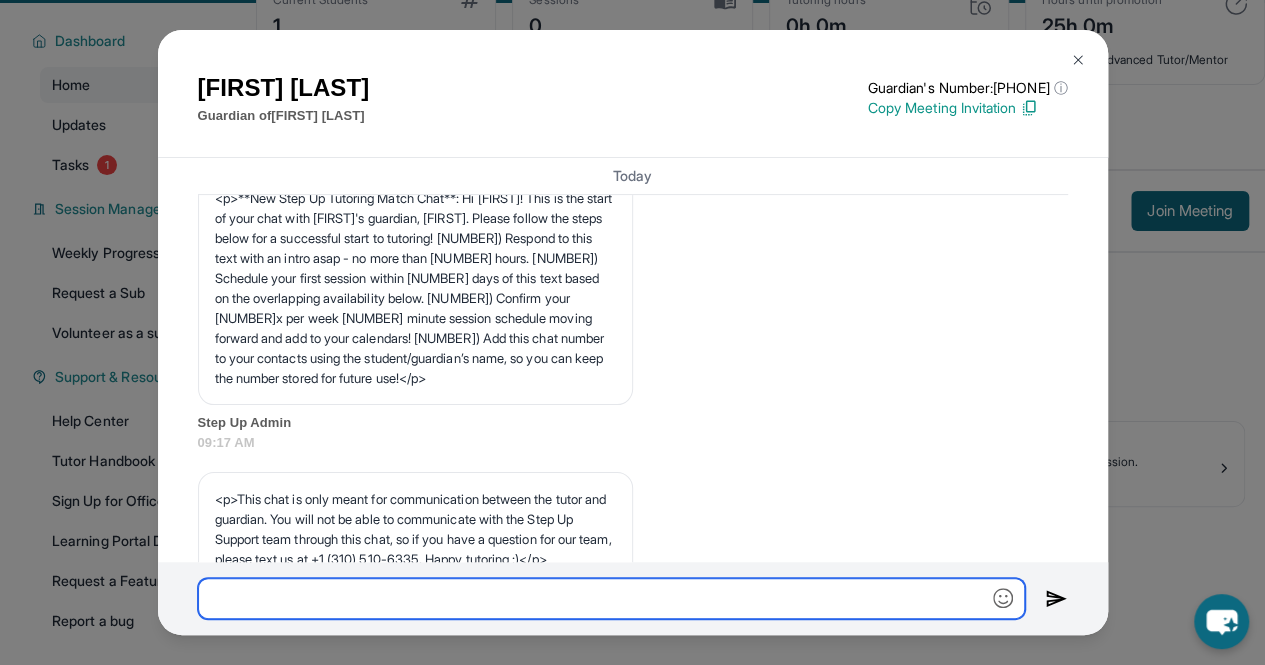 scroll, scrollTop: 0, scrollLeft: 0, axis: both 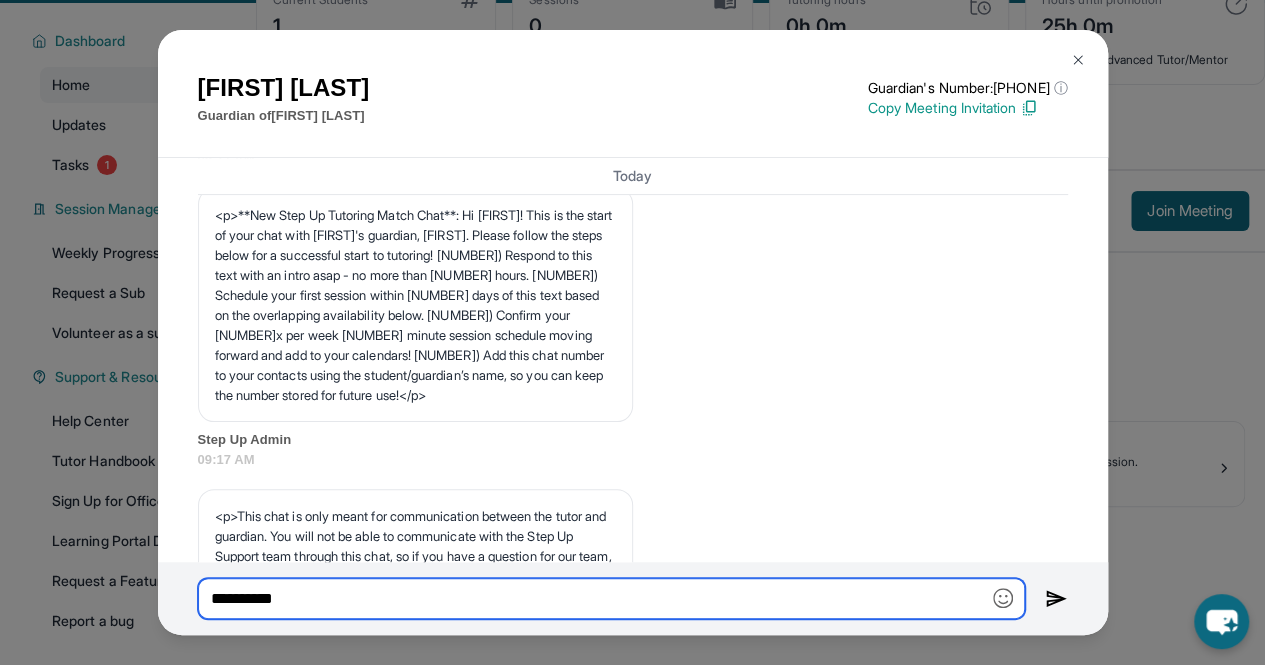 click on "*********" at bounding box center [611, 598] 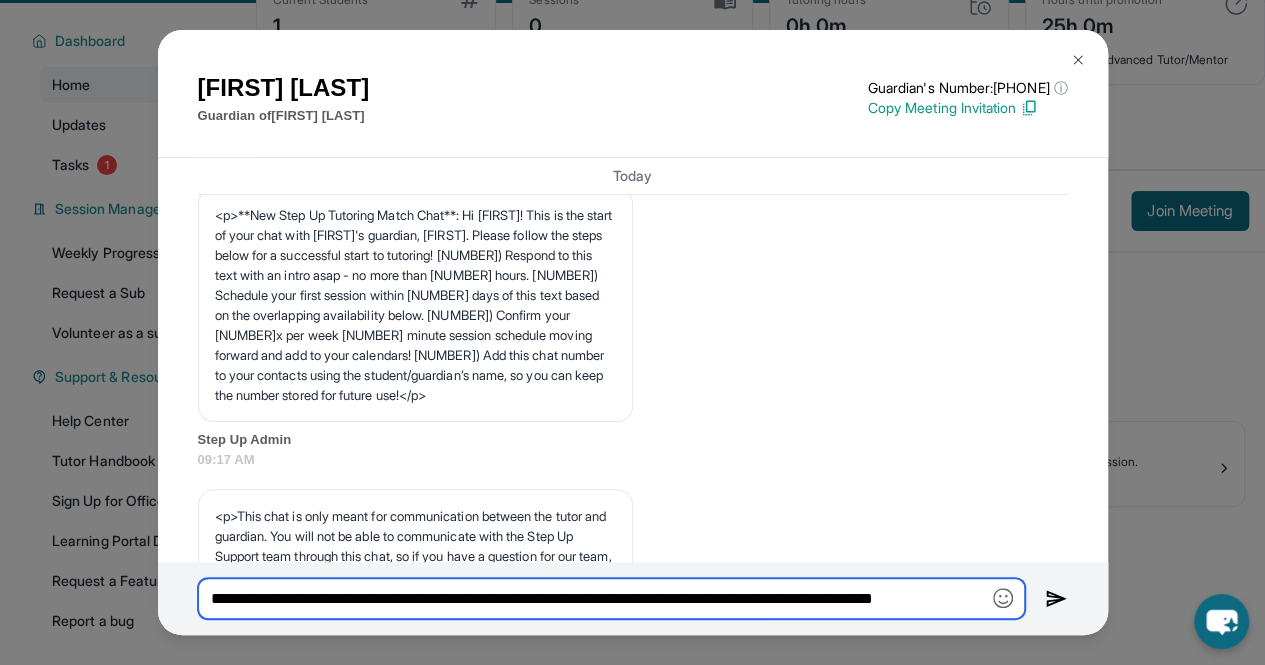 scroll, scrollTop: 0, scrollLeft: 26, axis: horizontal 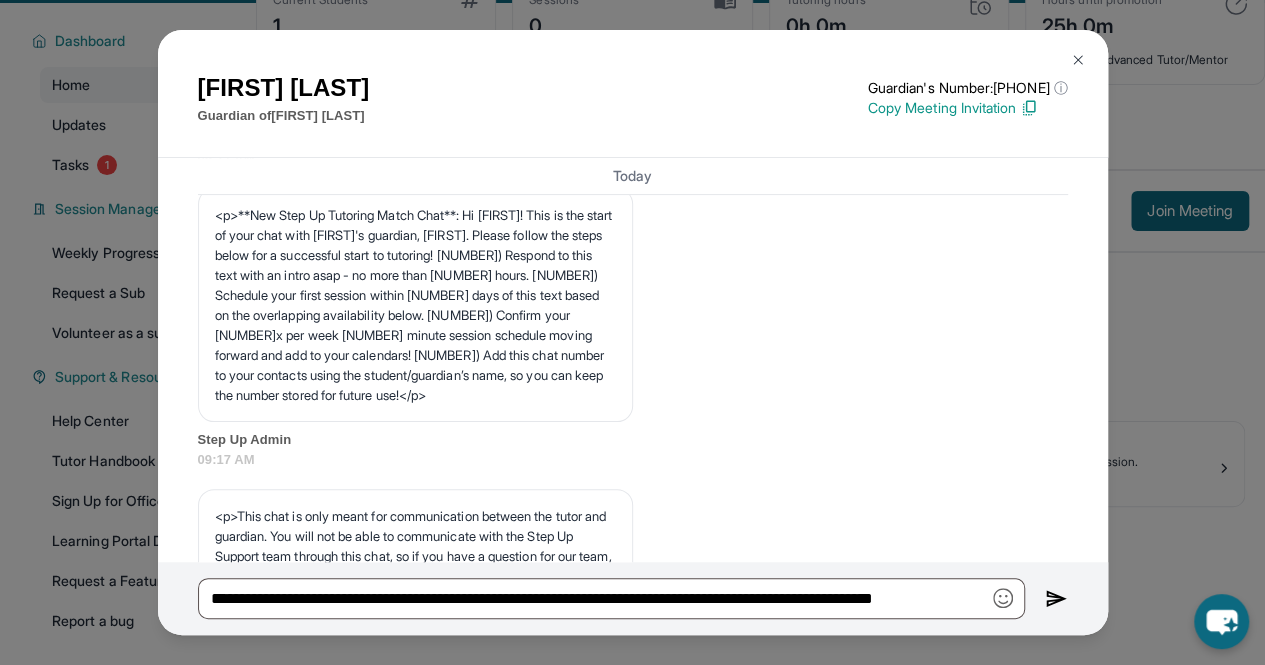 click on "<p>This chat is only meant for communication between the tutor and guardian. You will not be able to communicate with the Step Up Support team through this chat, so if you have a question for our team, please text us at +[DIGITS] ([DIGITS]) [DIGITS]-[DIGITS]. Happy tutoring :)</p> Step Up Admin [TIME]" at bounding box center (633, 569) 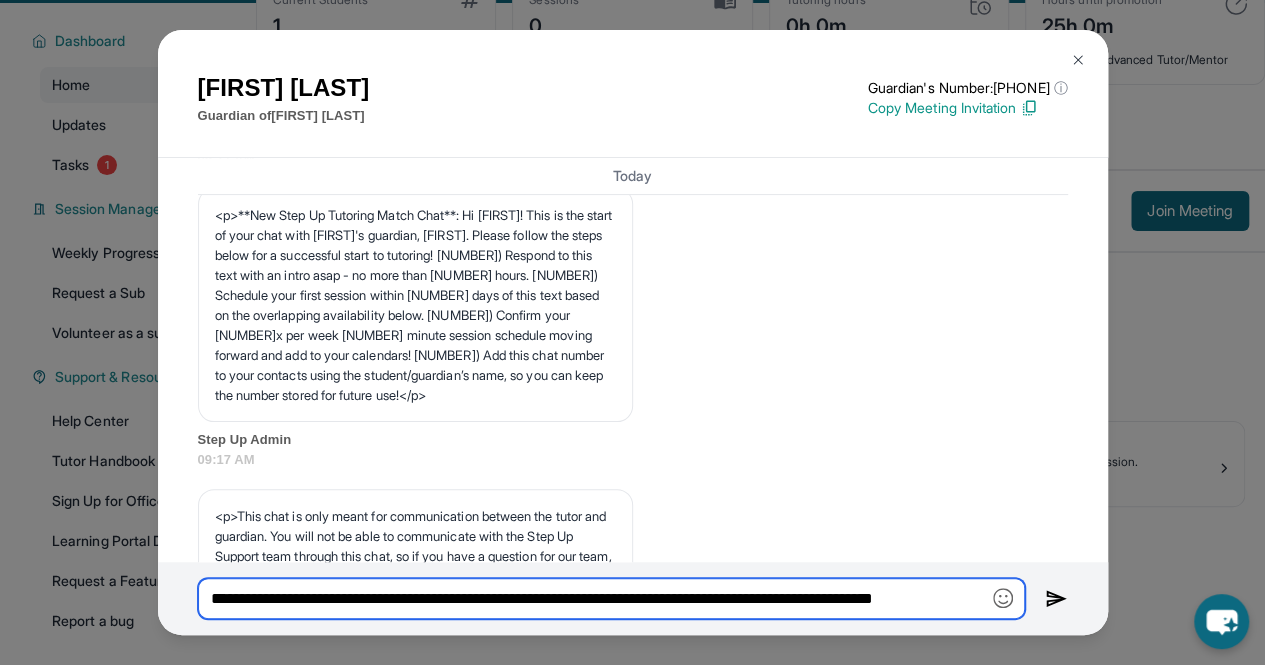 click on "**********" at bounding box center [611, 598] 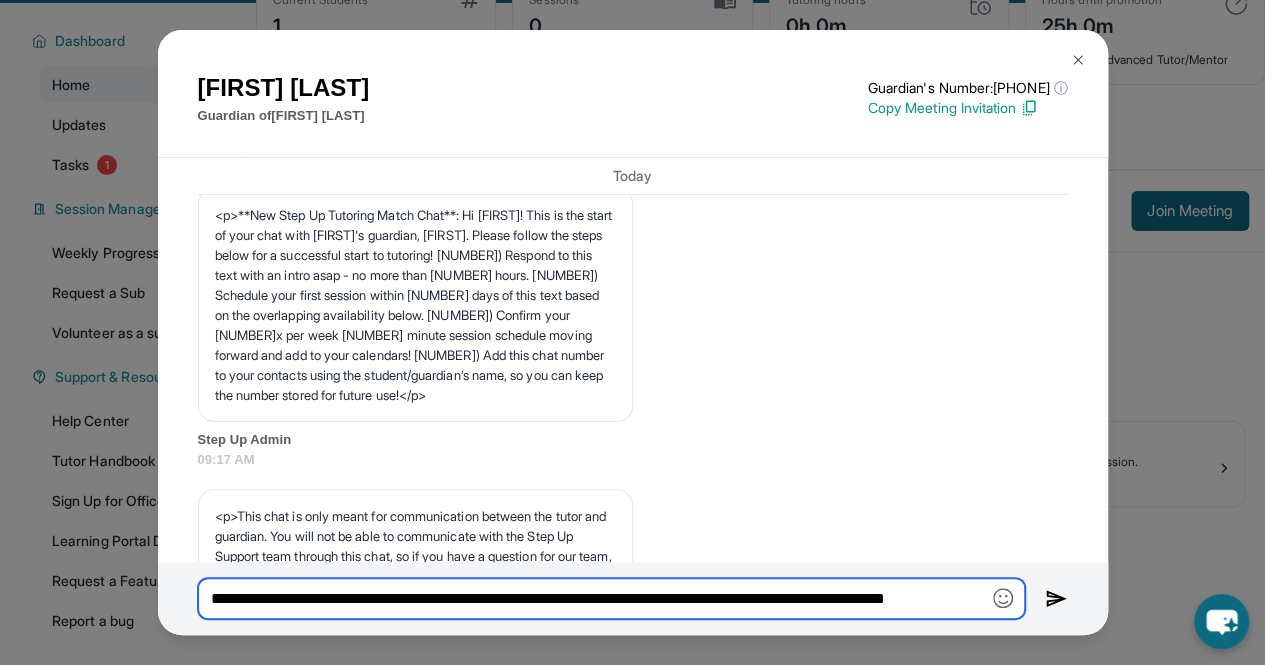 click on "**********" at bounding box center (611, 598) 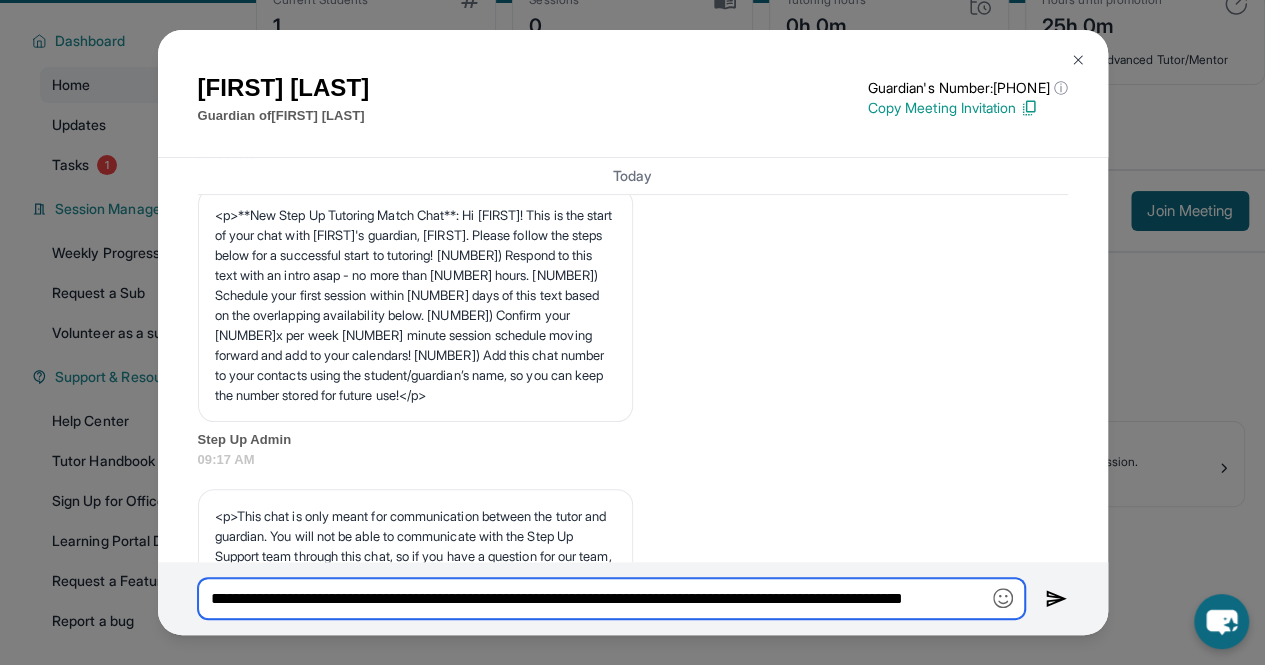 scroll, scrollTop: 0, scrollLeft: 67, axis: horizontal 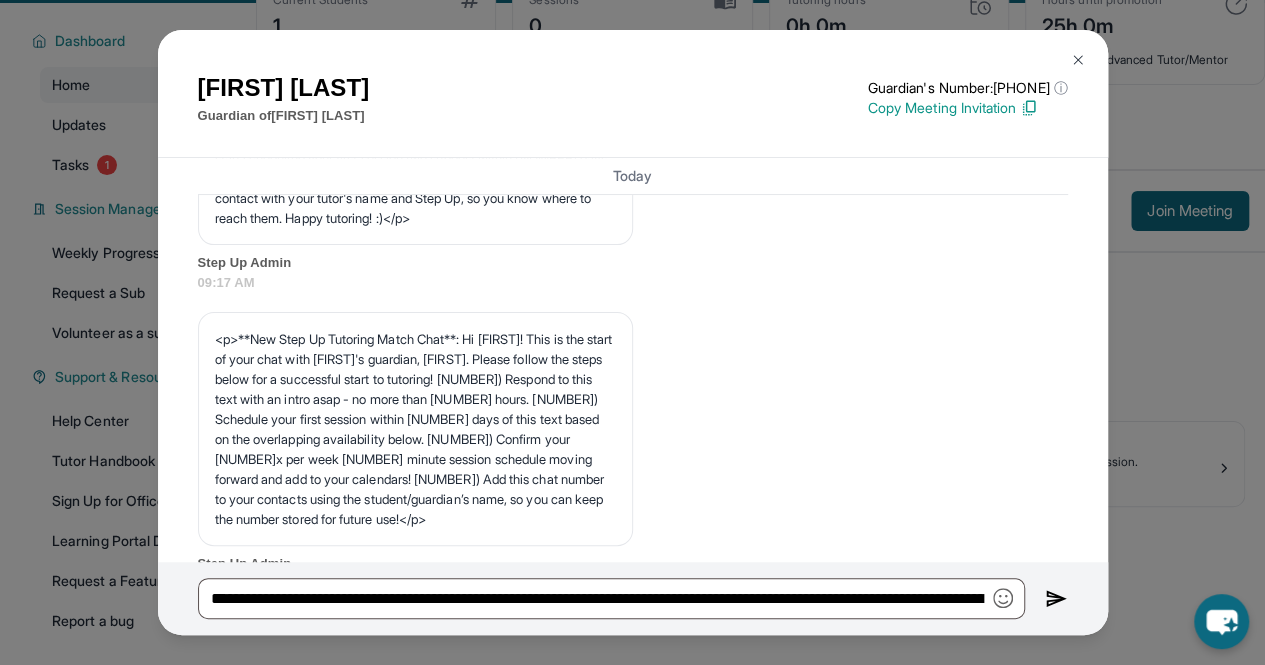 click on "Step Up Admin" at bounding box center [633, 564] 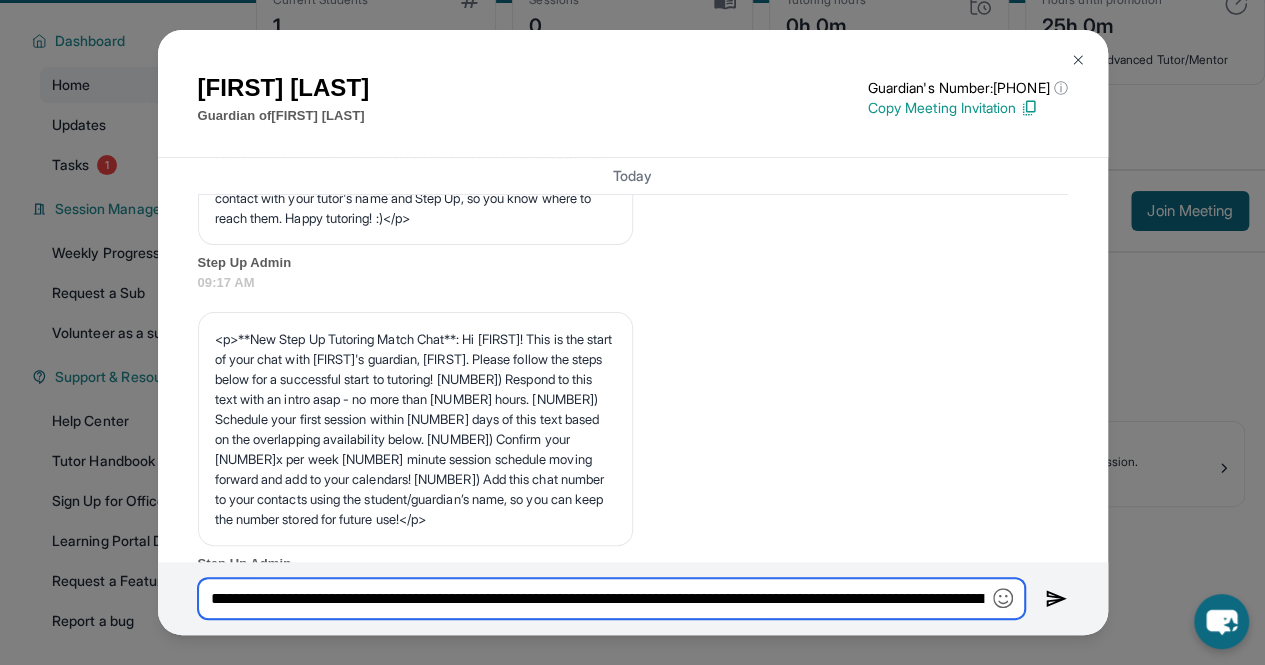 click on "**********" at bounding box center [611, 598] 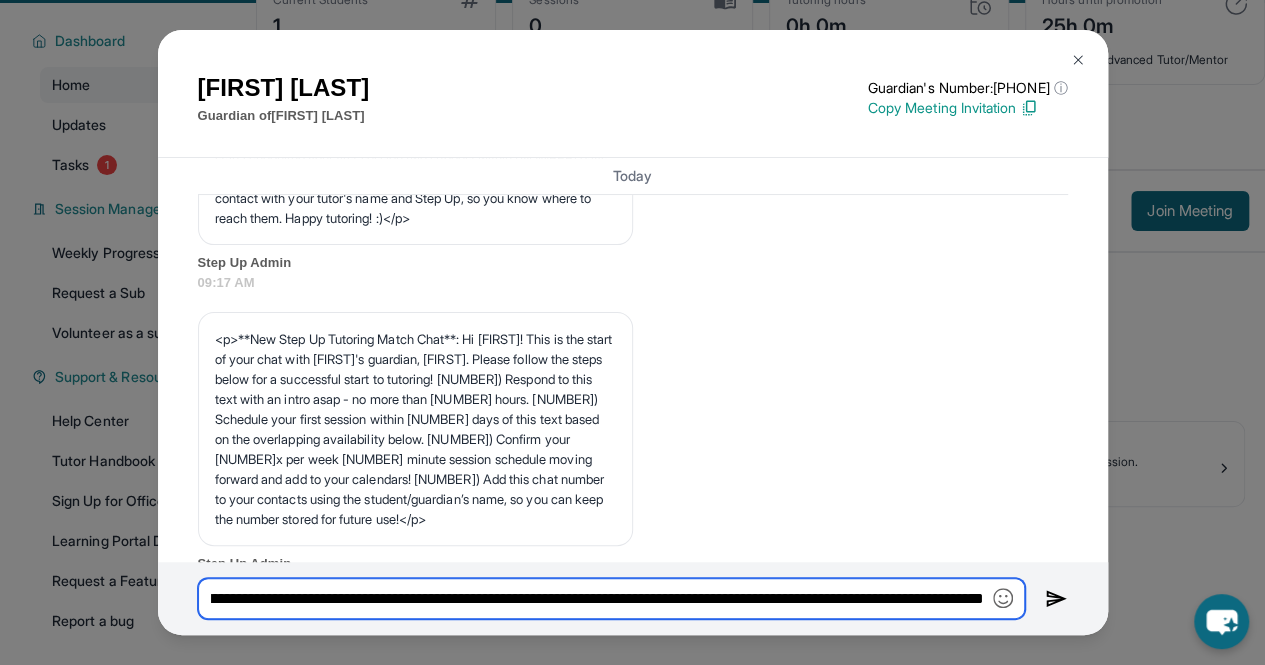 scroll, scrollTop: 0, scrollLeft: 919, axis: horizontal 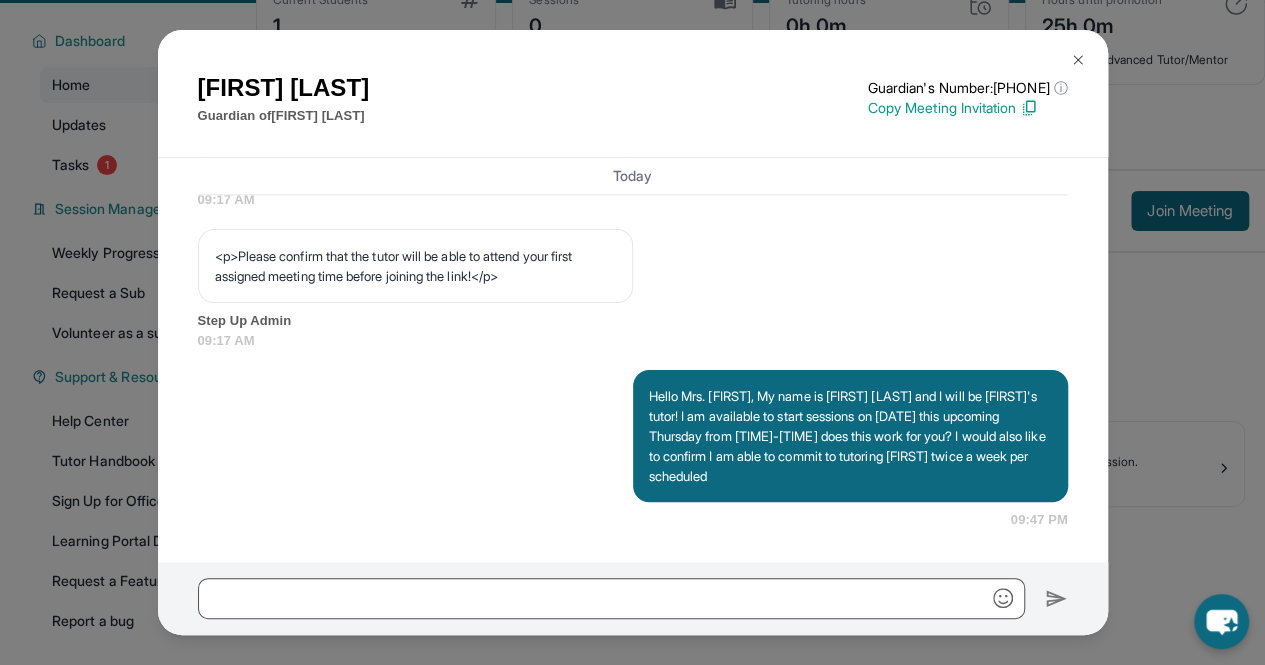 click at bounding box center (633, 598) 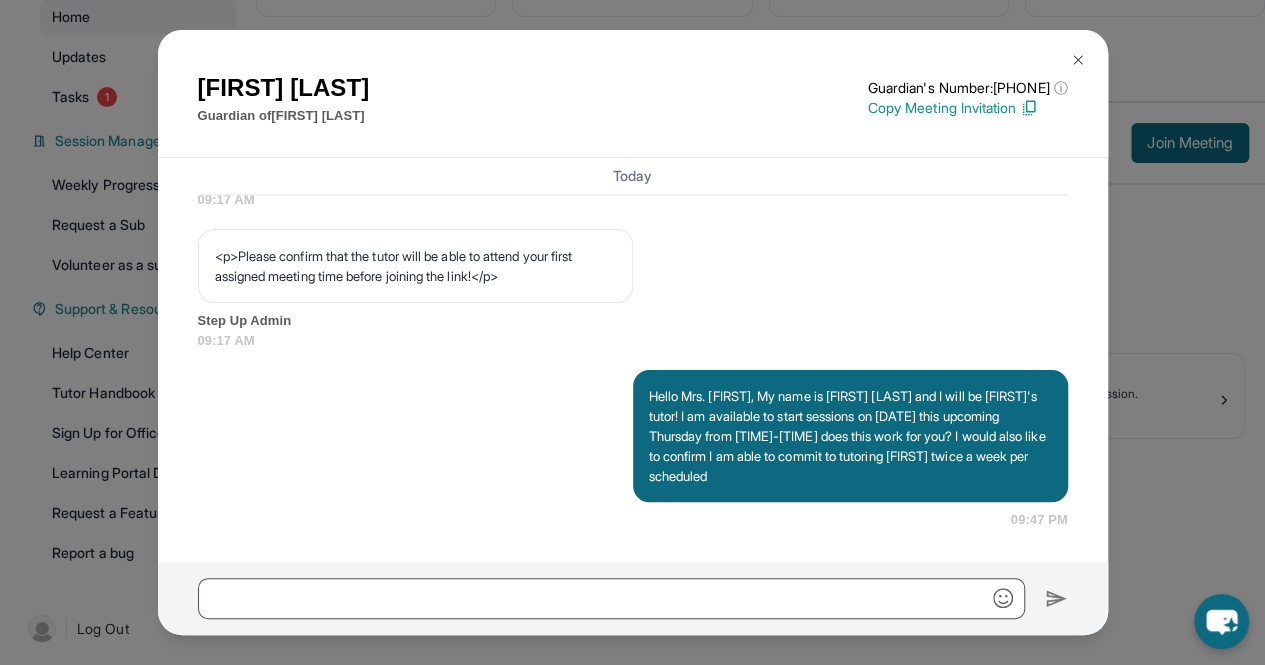 scroll, scrollTop: 198, scrollLeft: 0, axis: vertical 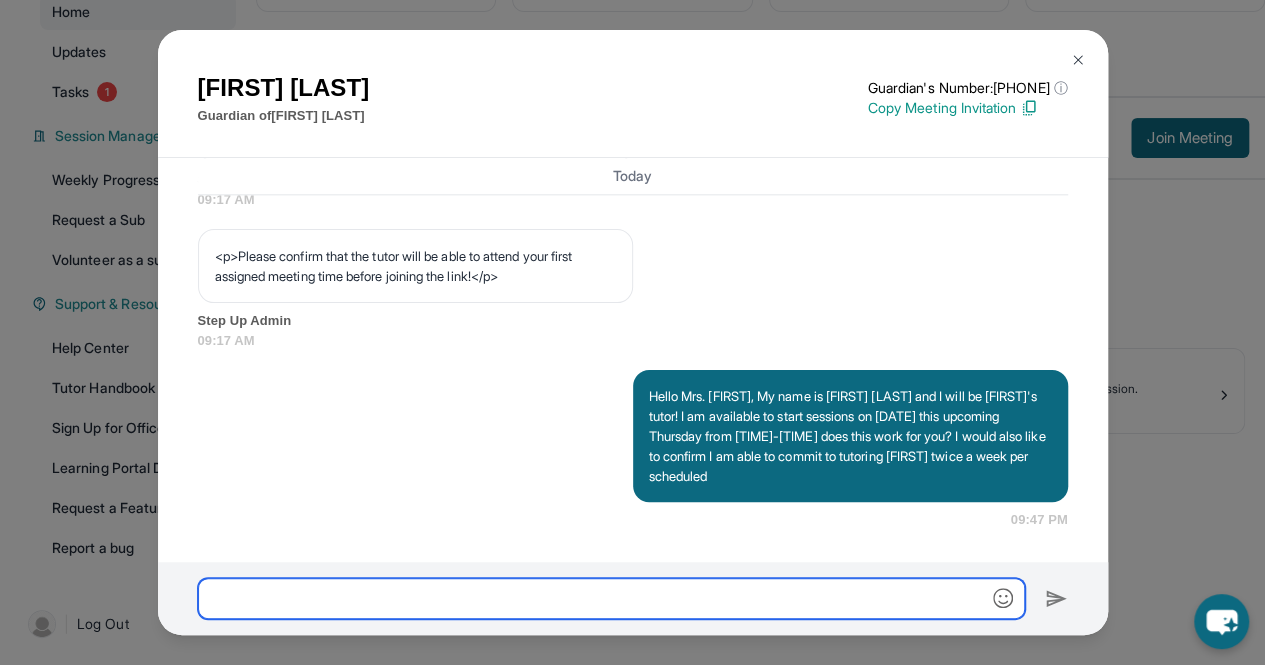 click at bounding box center [611, 598] 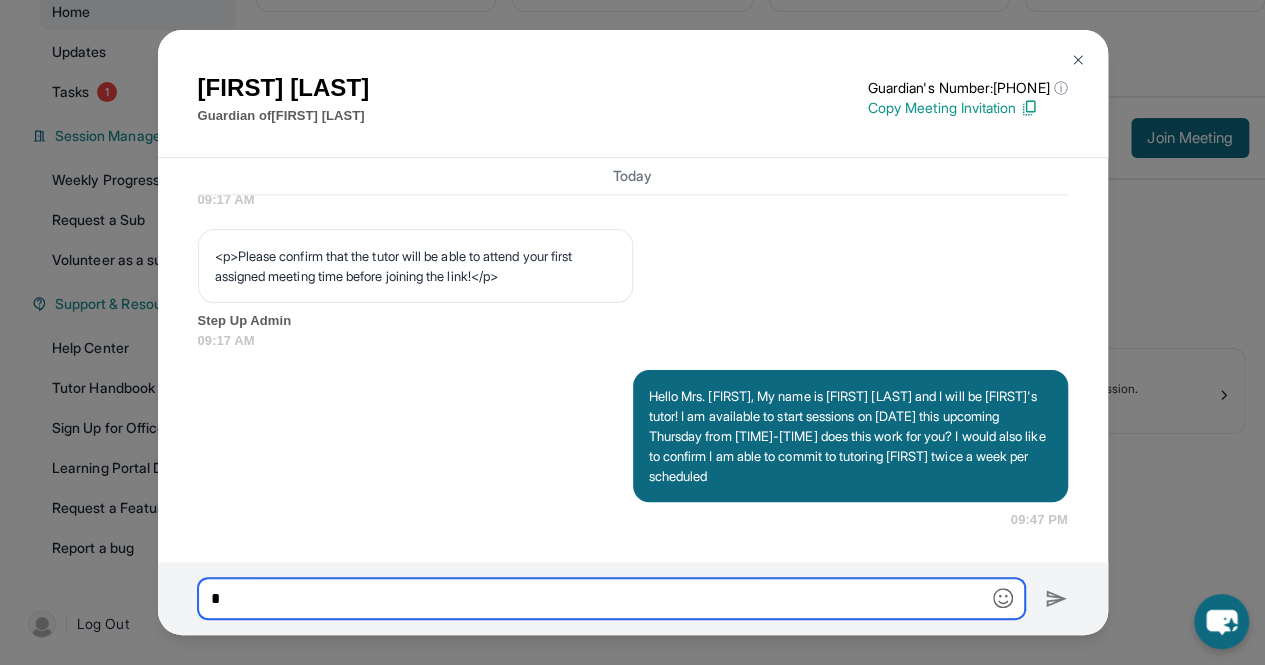 click on "*" at bounding box center [611, 598] 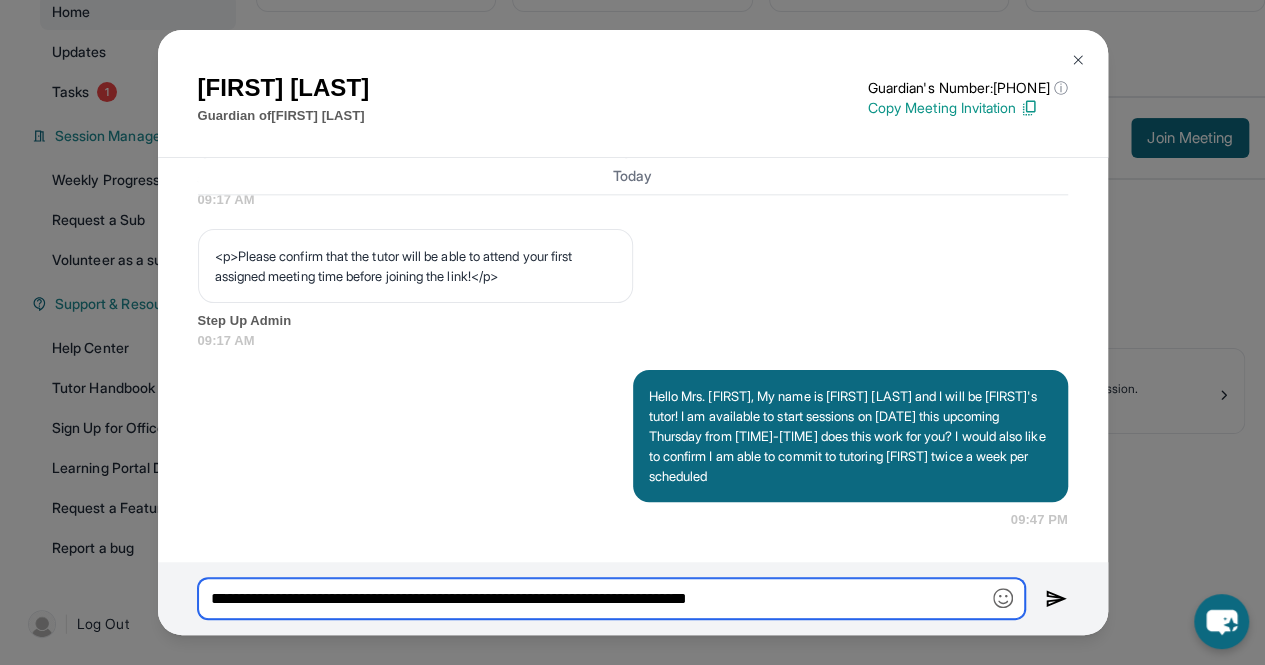 type on "**********" 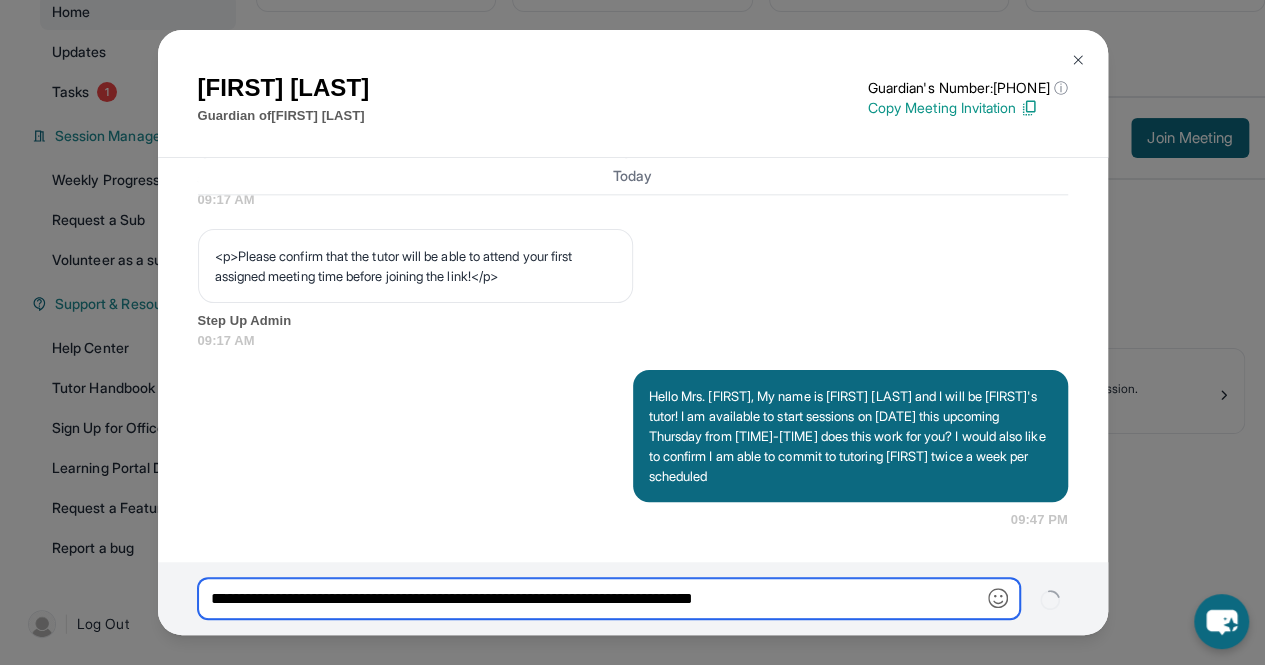 type 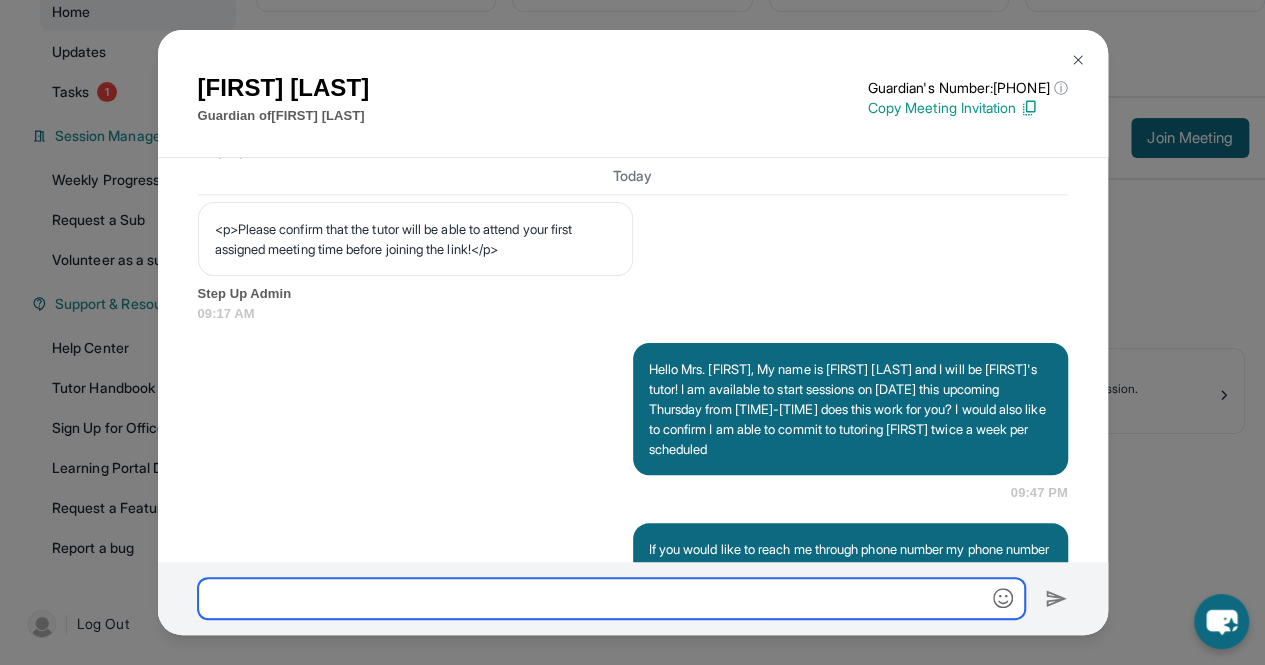 scroll, scrollTop: 1422, scrollLeft: 0, axis: vertical 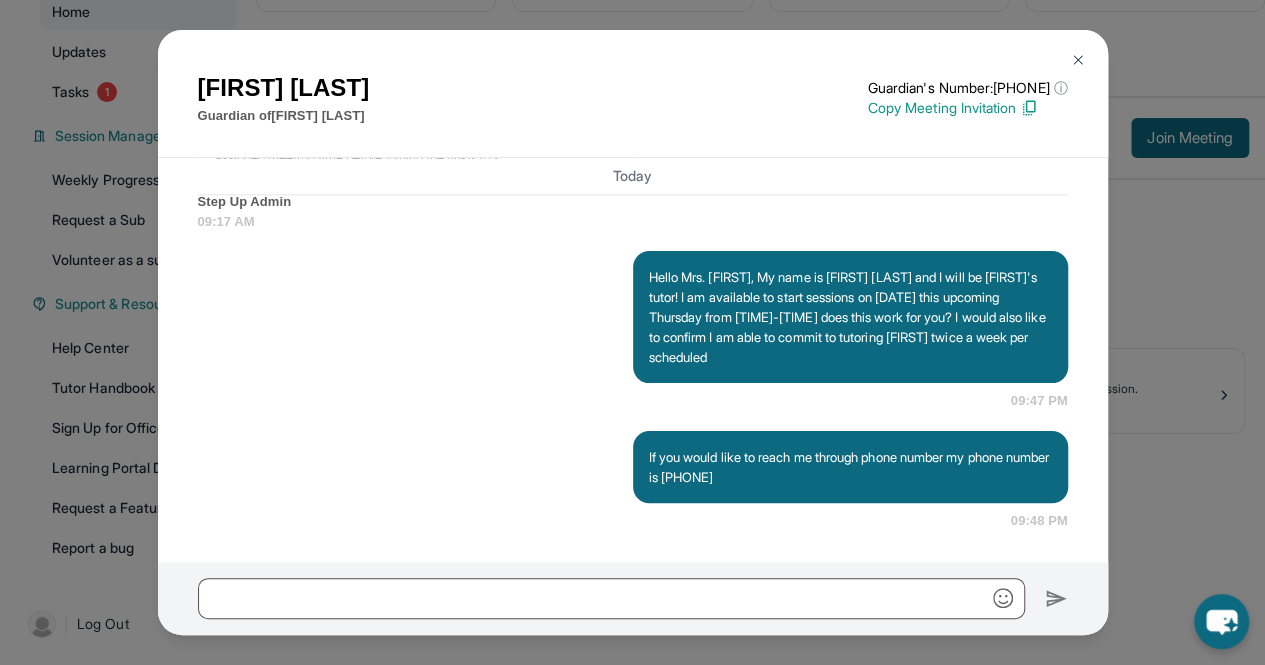 click at bounding box center (1078, 60) 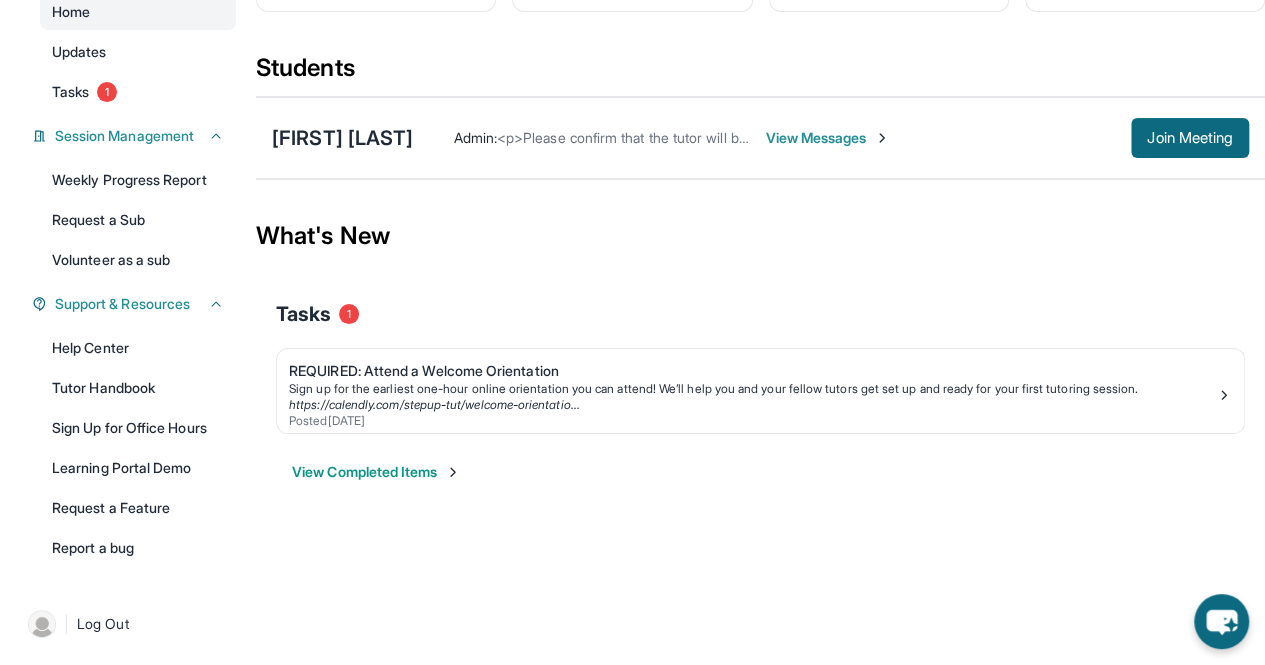 scroll, scrollTop: 0, scrollLeft: 0, axis: both 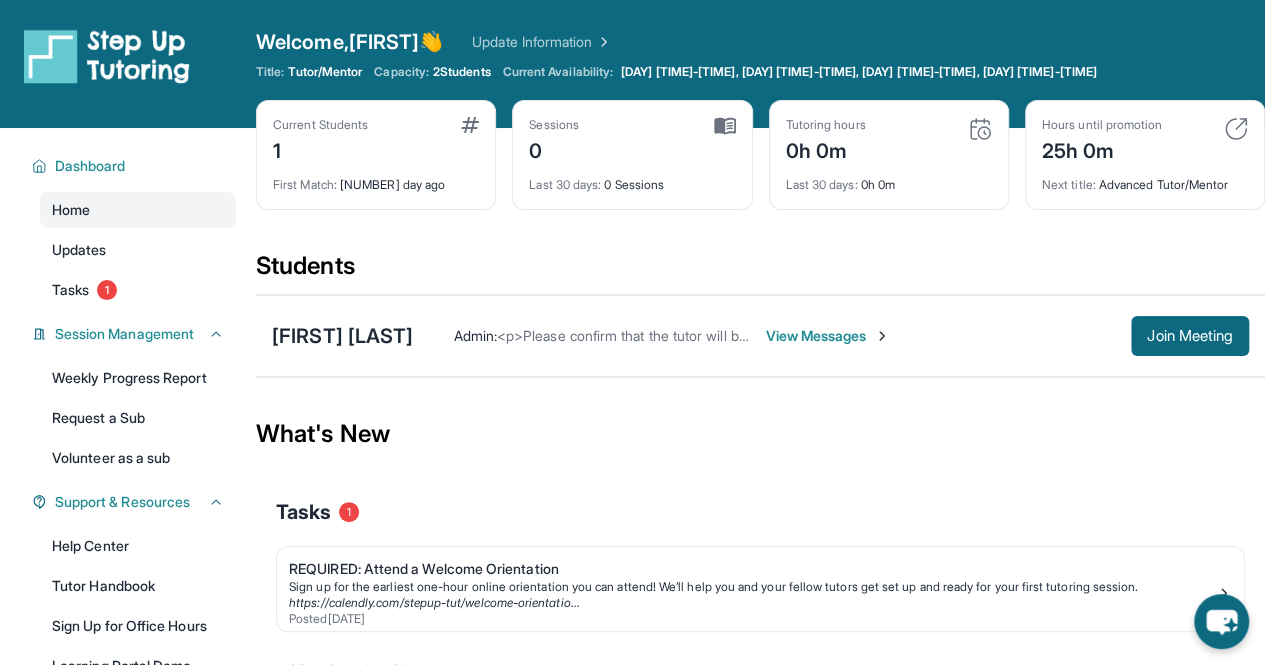 click on "View Messages" at bounding box center [827, 336] 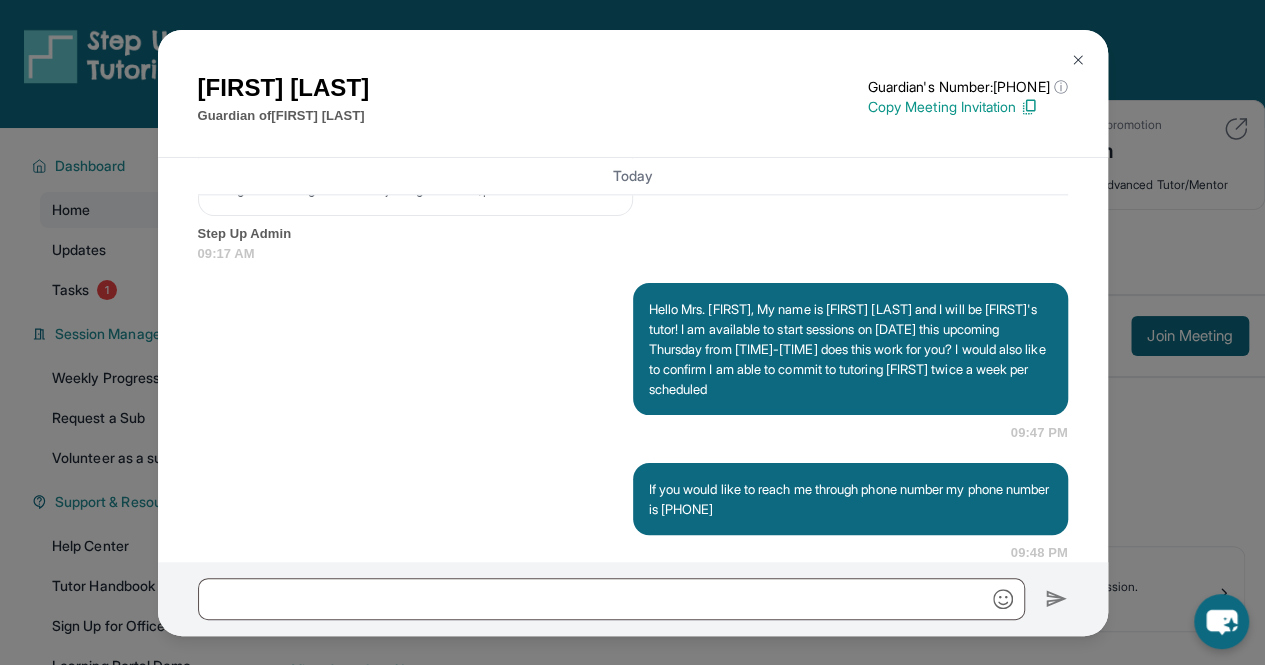 scroll, scrollTop: 1422, scrollLeft: 0, axis: vertical 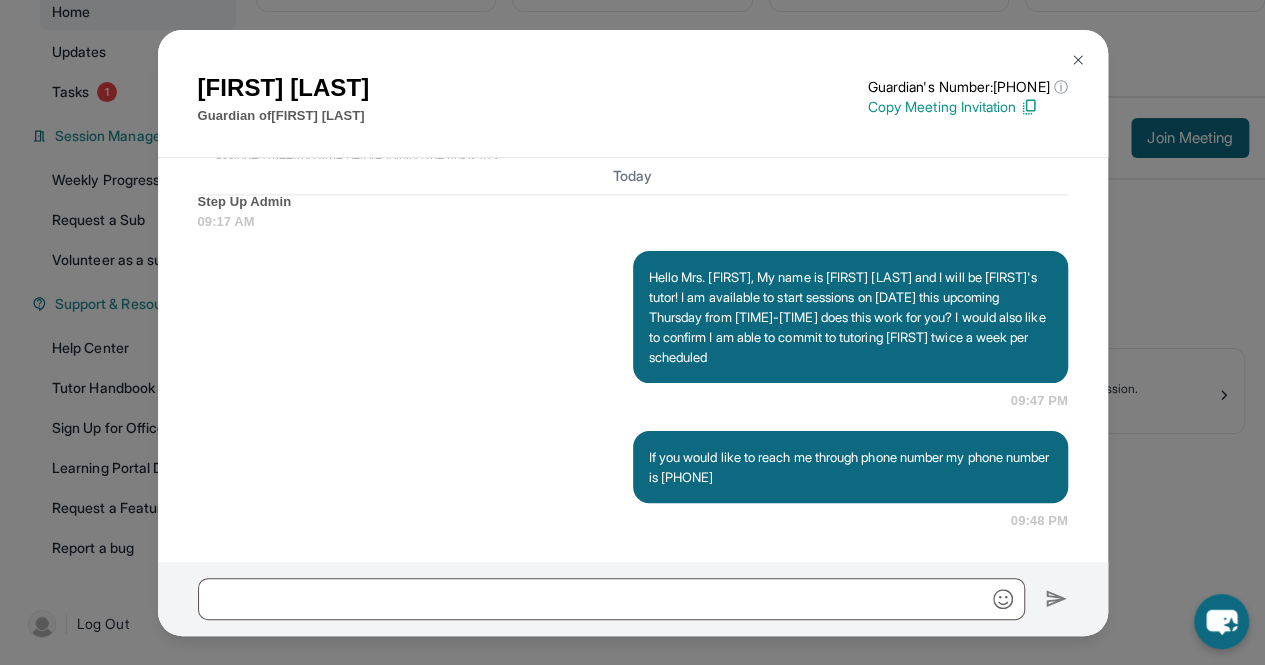 click at bounding box center [1078, 60] 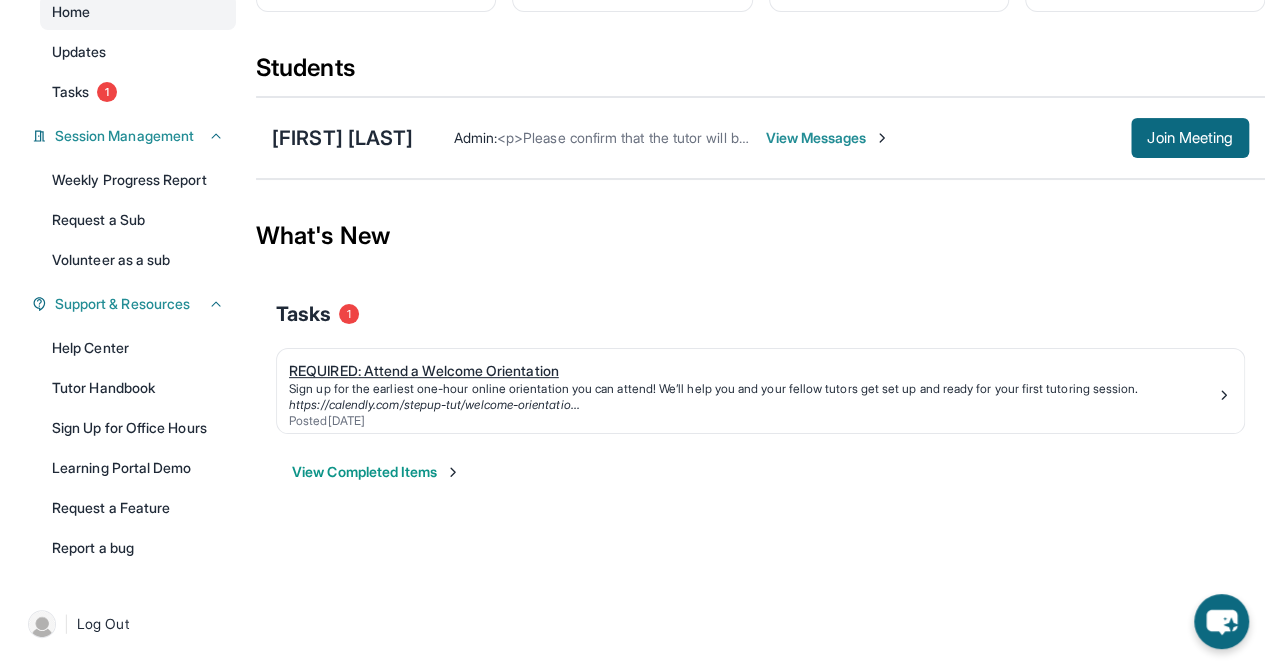 scroll, scrollTop: 0, scrollLeft: 0, axis: both 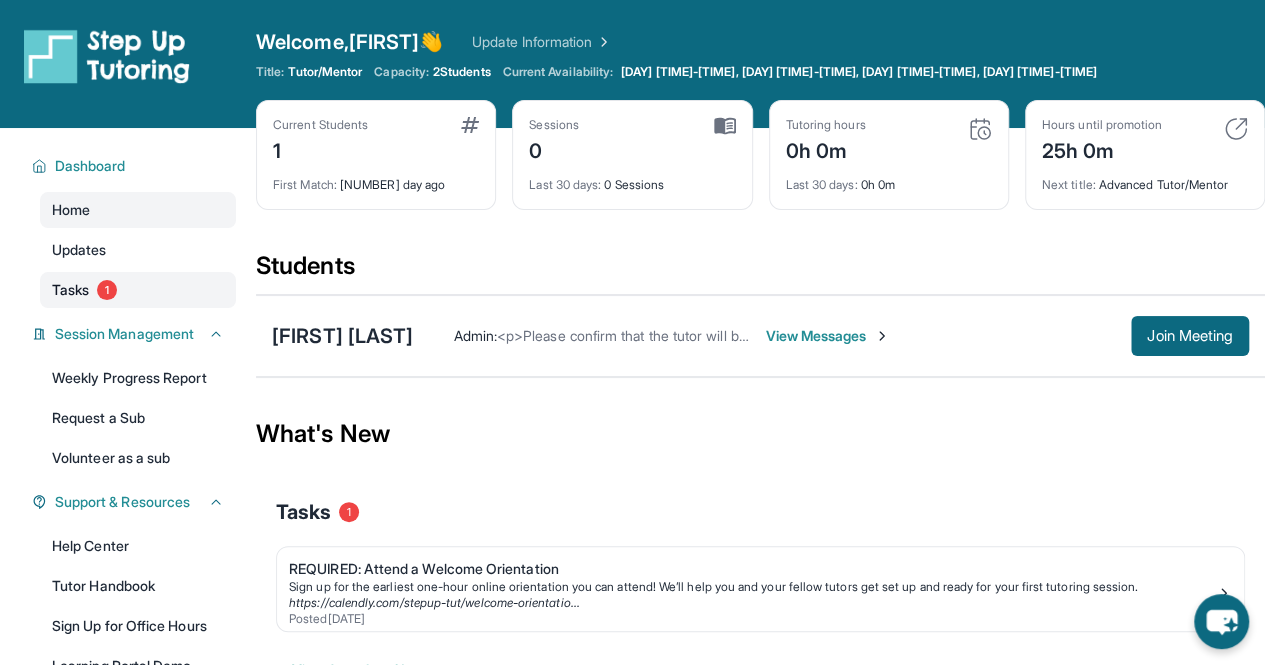 click on "Tasks 1" at bounding box center [138, 290] 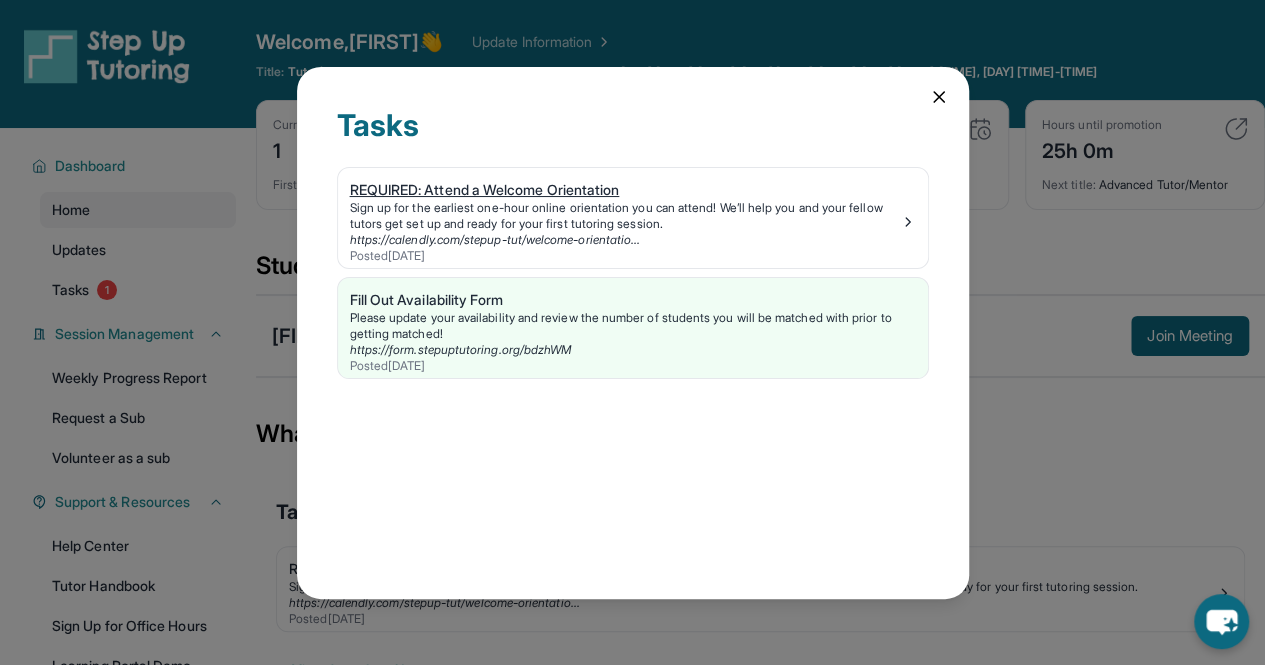 click on "REQUIRED: Attend a Welcome Orientation" at bounding box center (625, 190) 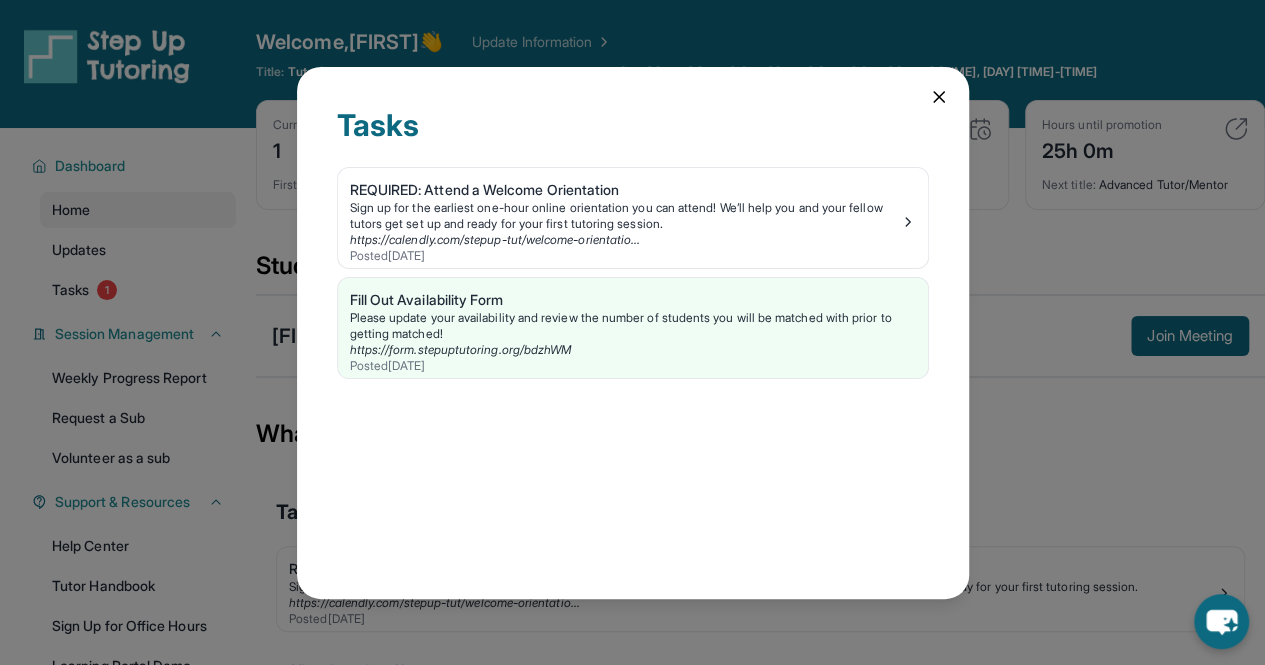click 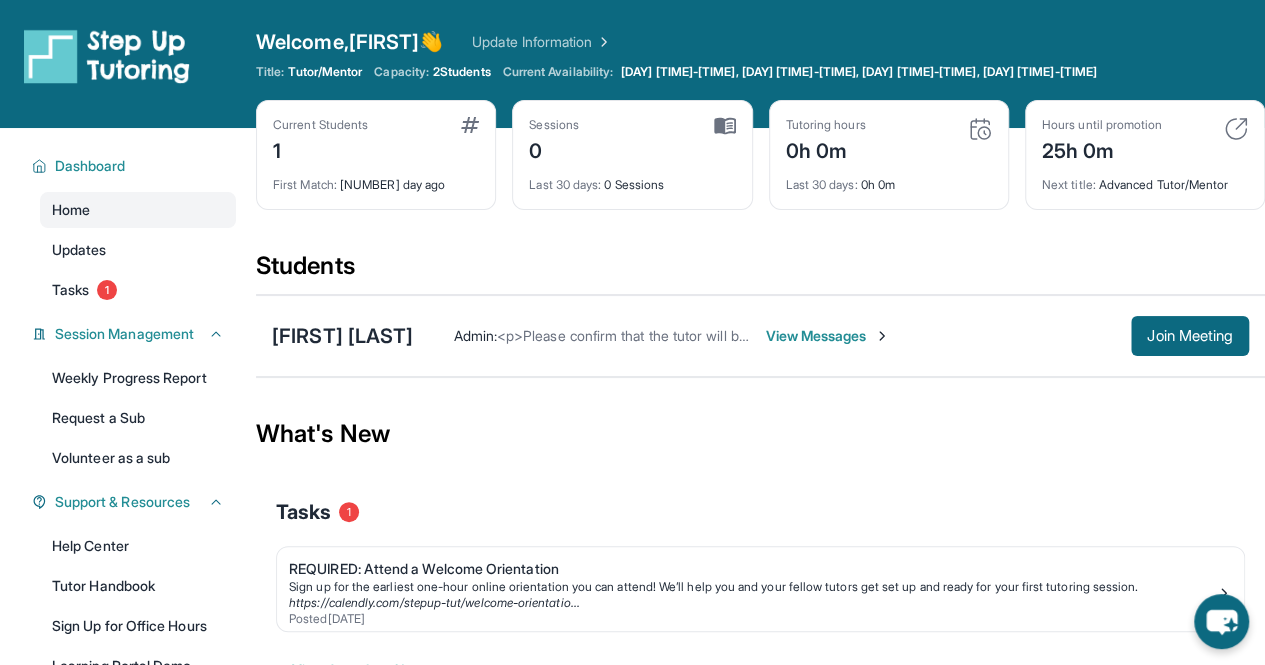 scroll, scrollTop: 198, scrollLeft: 0, axis: vertical 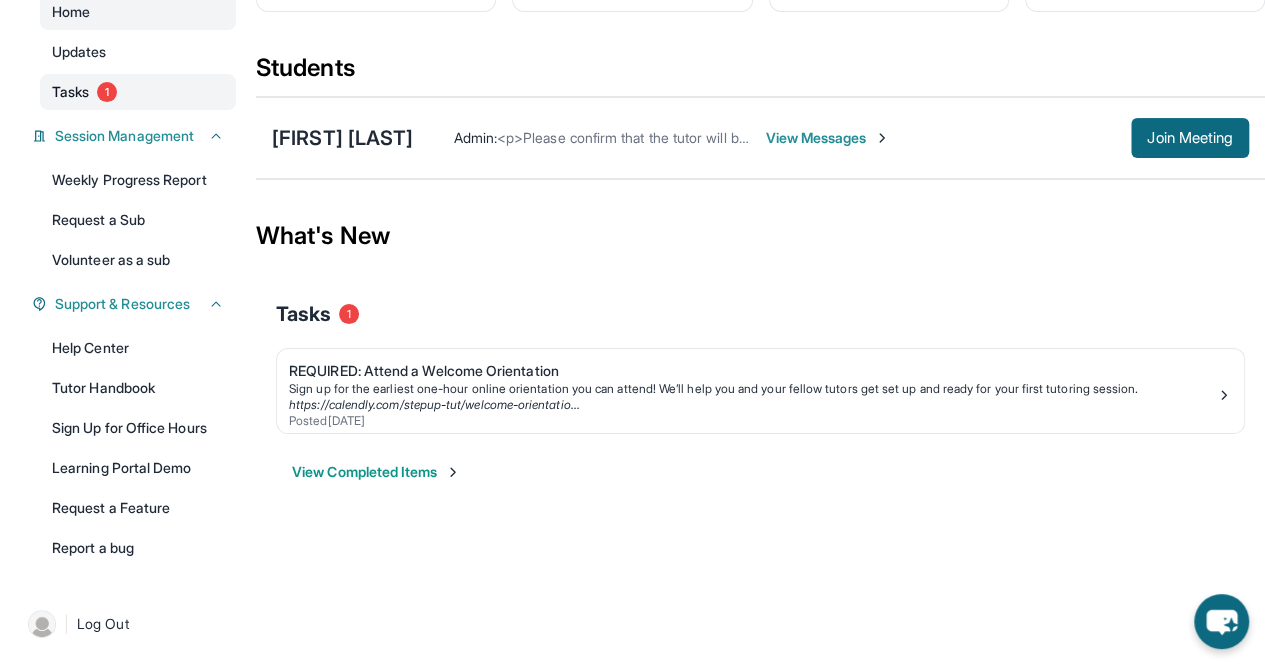 click on "Tasks 1" at bounding box center (138, 92) 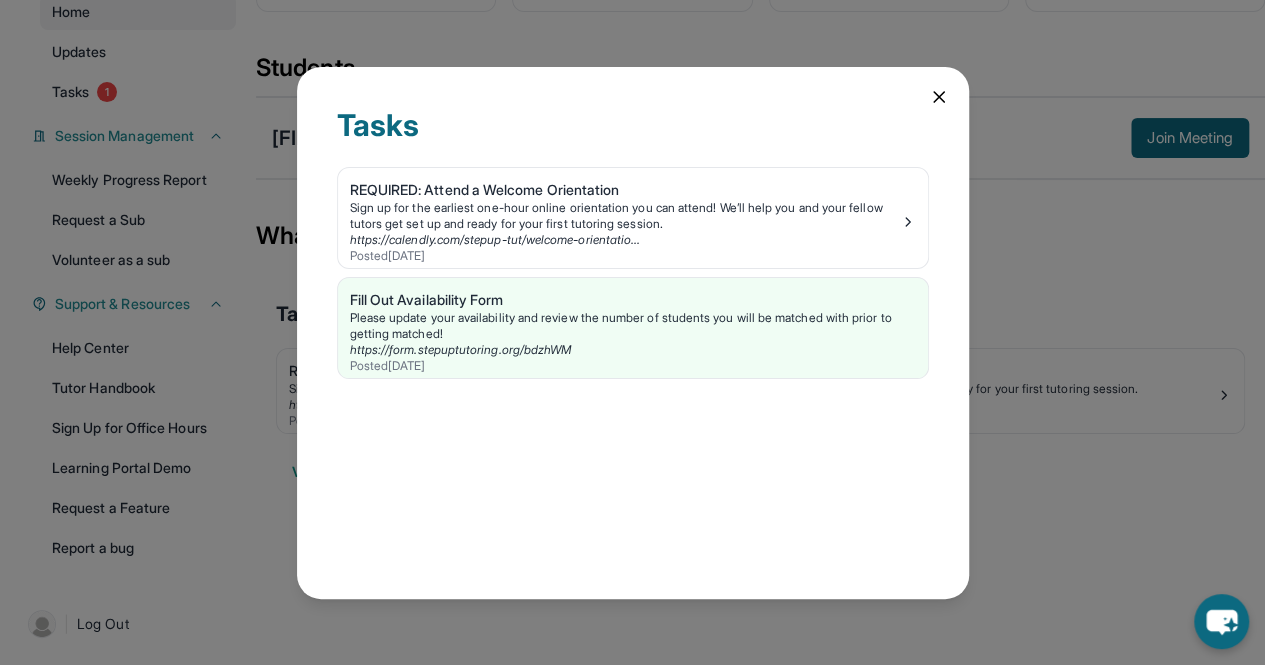 click 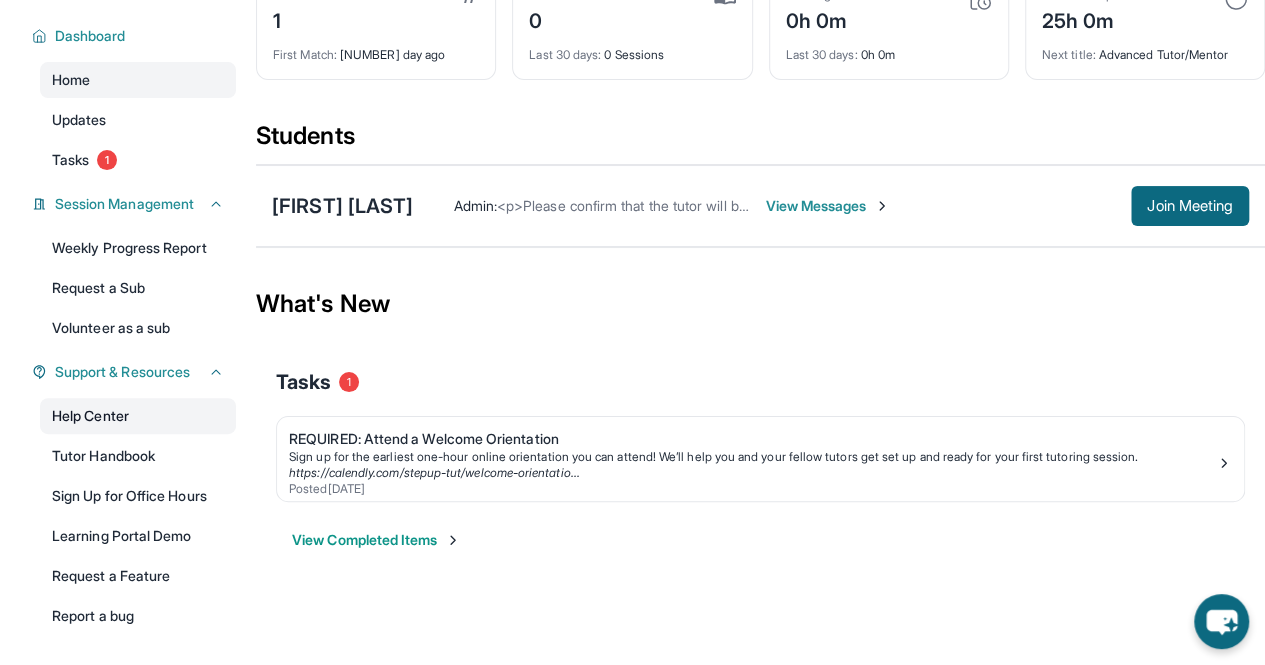 scroll, scrollTop: 130, scrollLeft: 0, axis: vertical 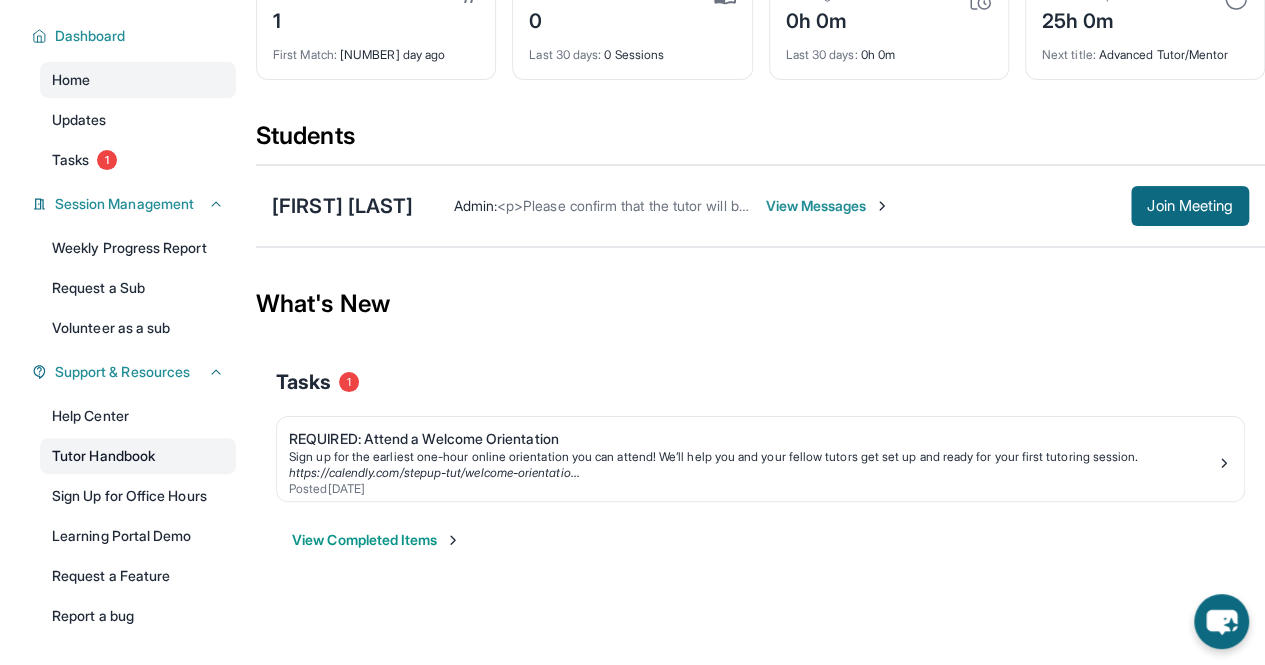 click on "Tutor Handbook" at bounding box center (138, 456) 